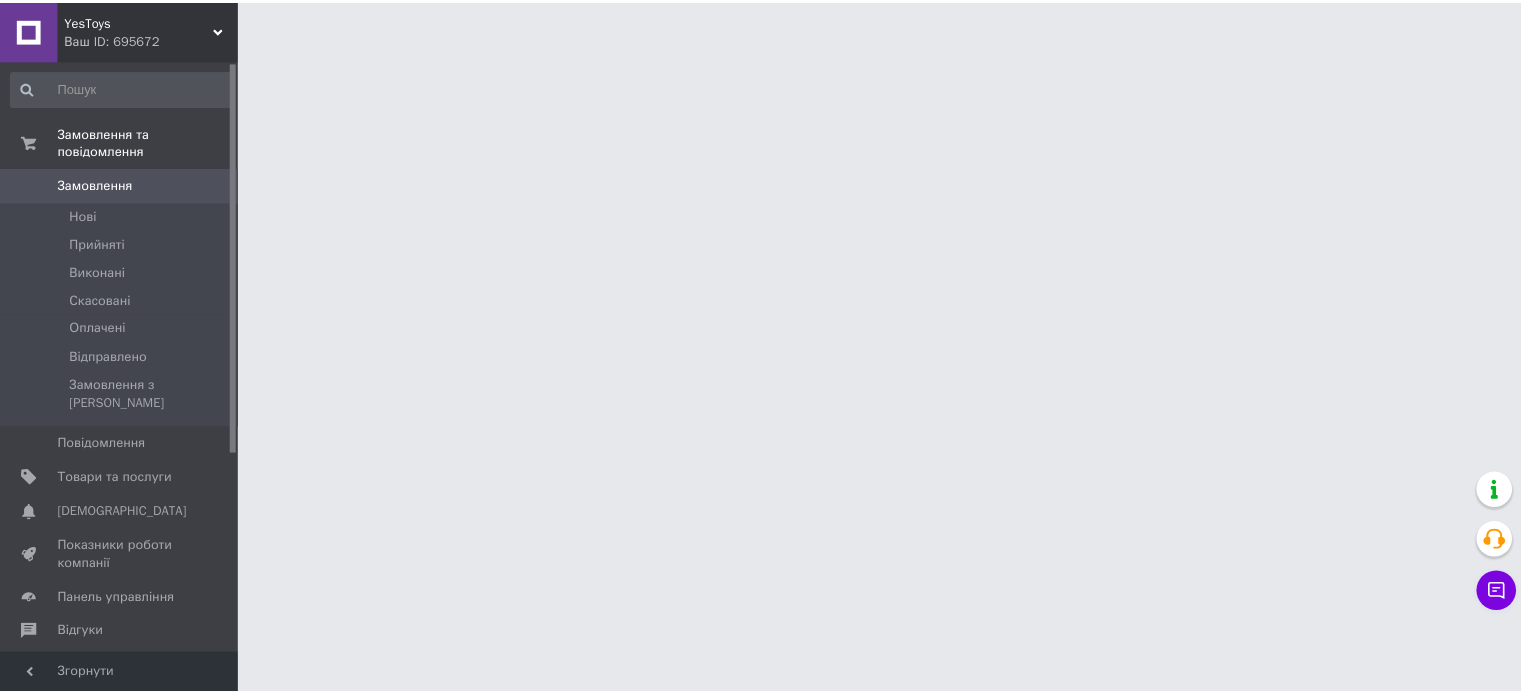 scroll, scrollTop: 0, scrollLeft: 0, axis: both 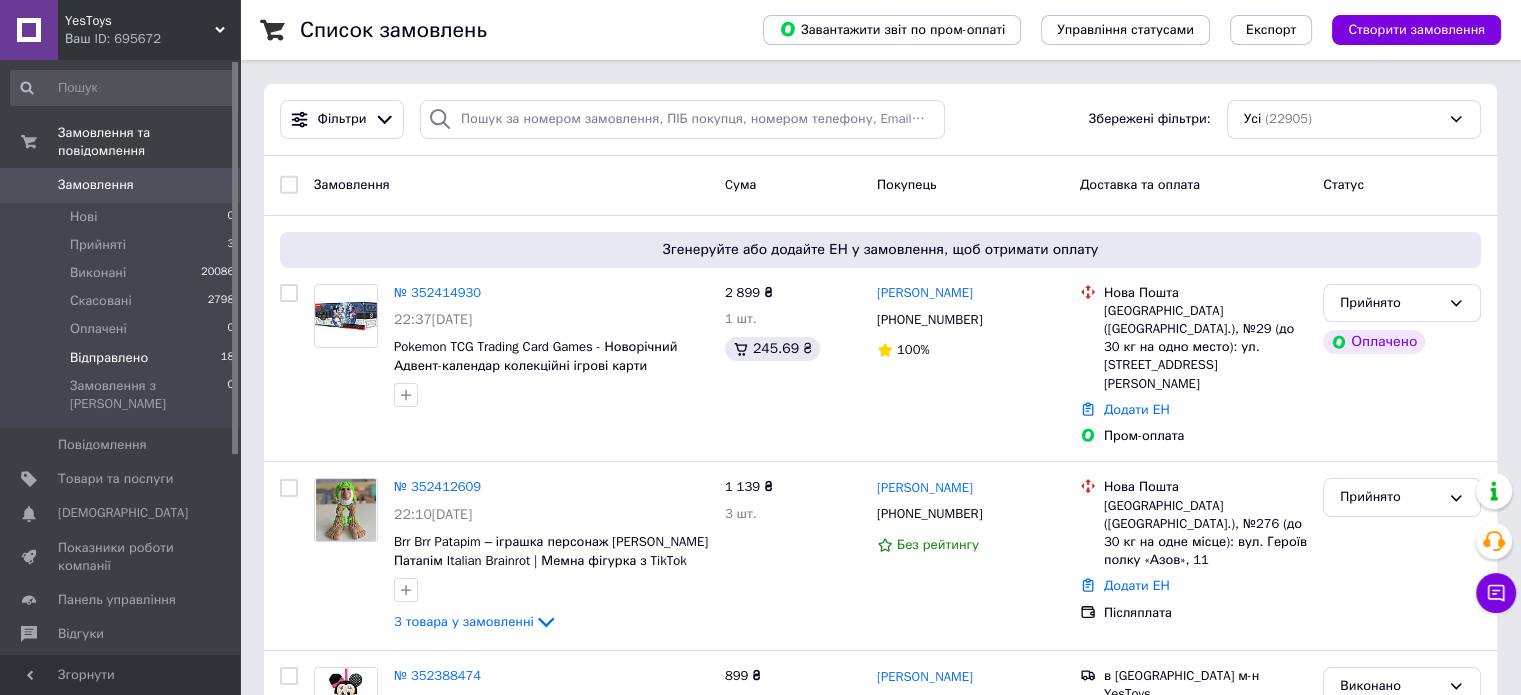 click on "Відправлено" at bounding box center (109, 358) 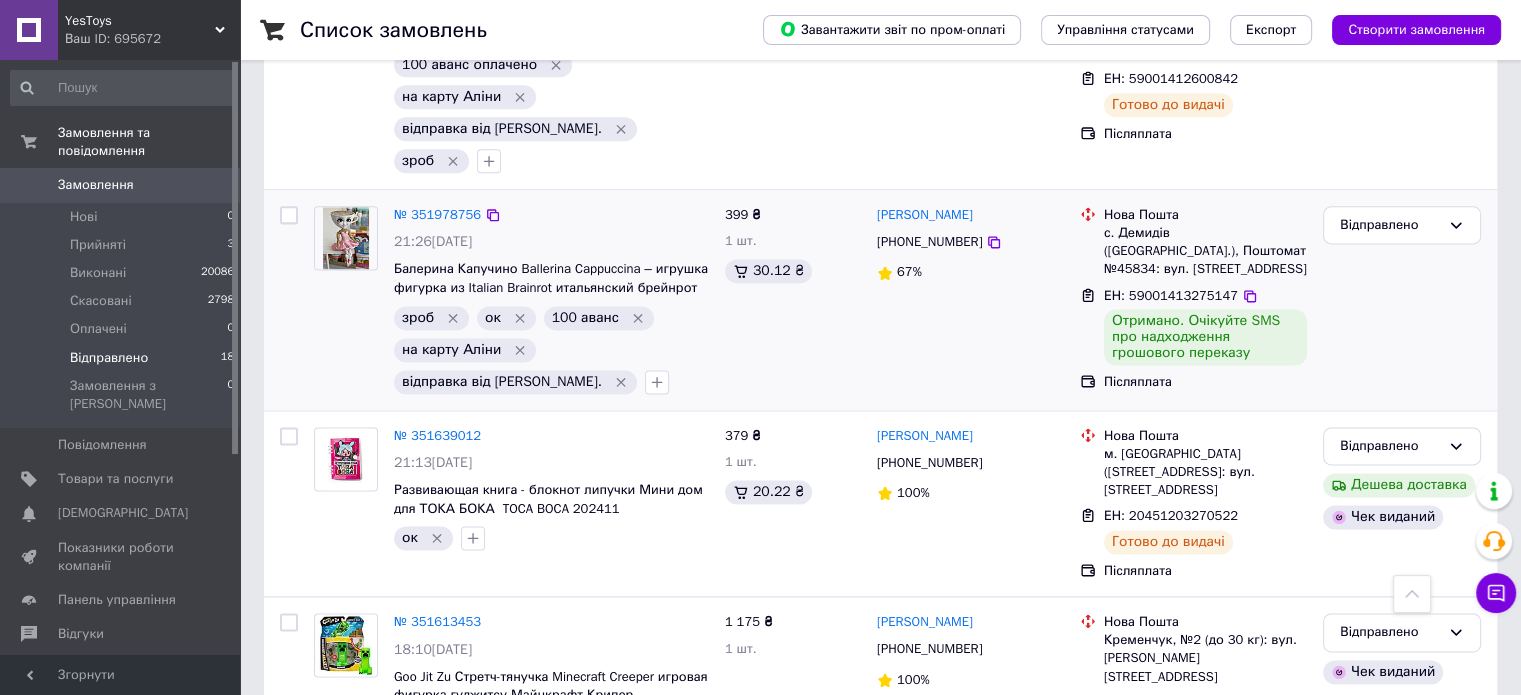 scroll, scrollTop: 2454, scrollLeft: 0, axis: vertical 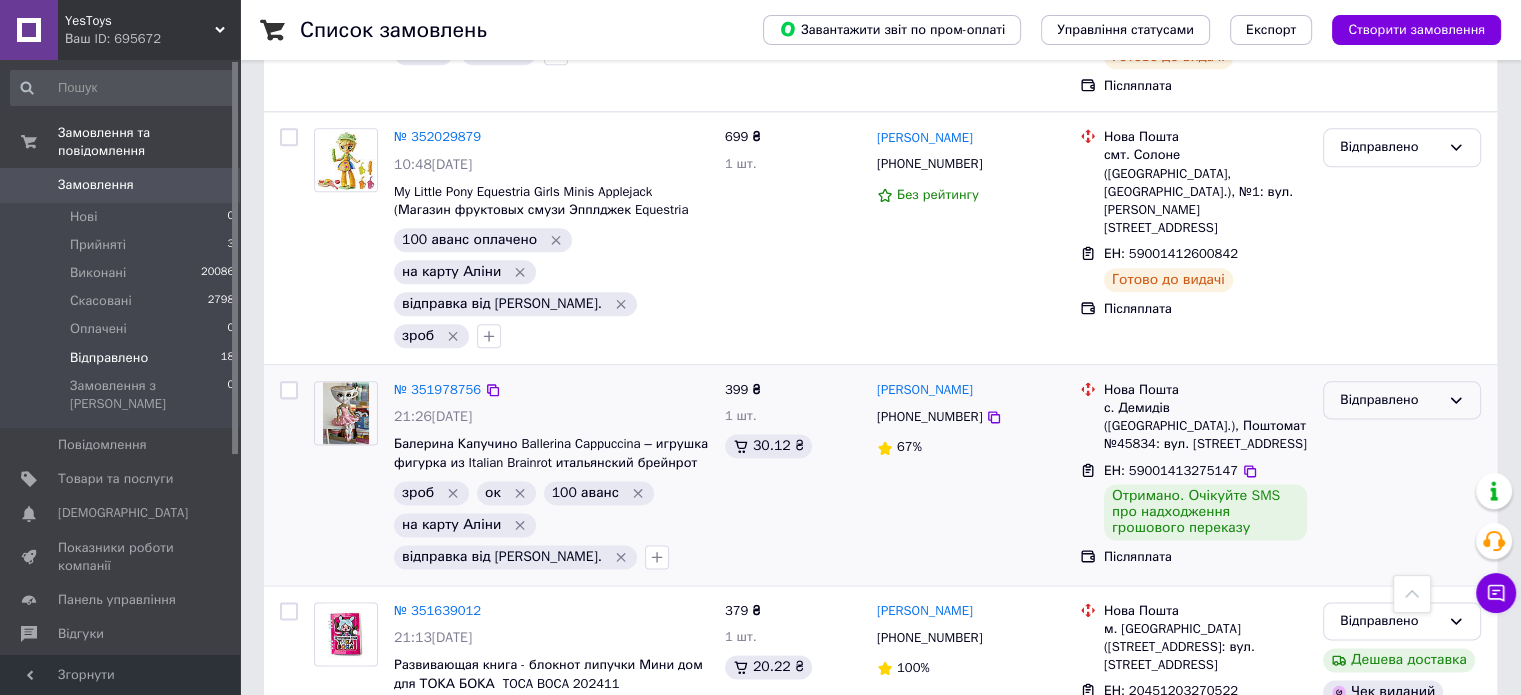 click on "Відправлено" at bounding box center (1390, 400) 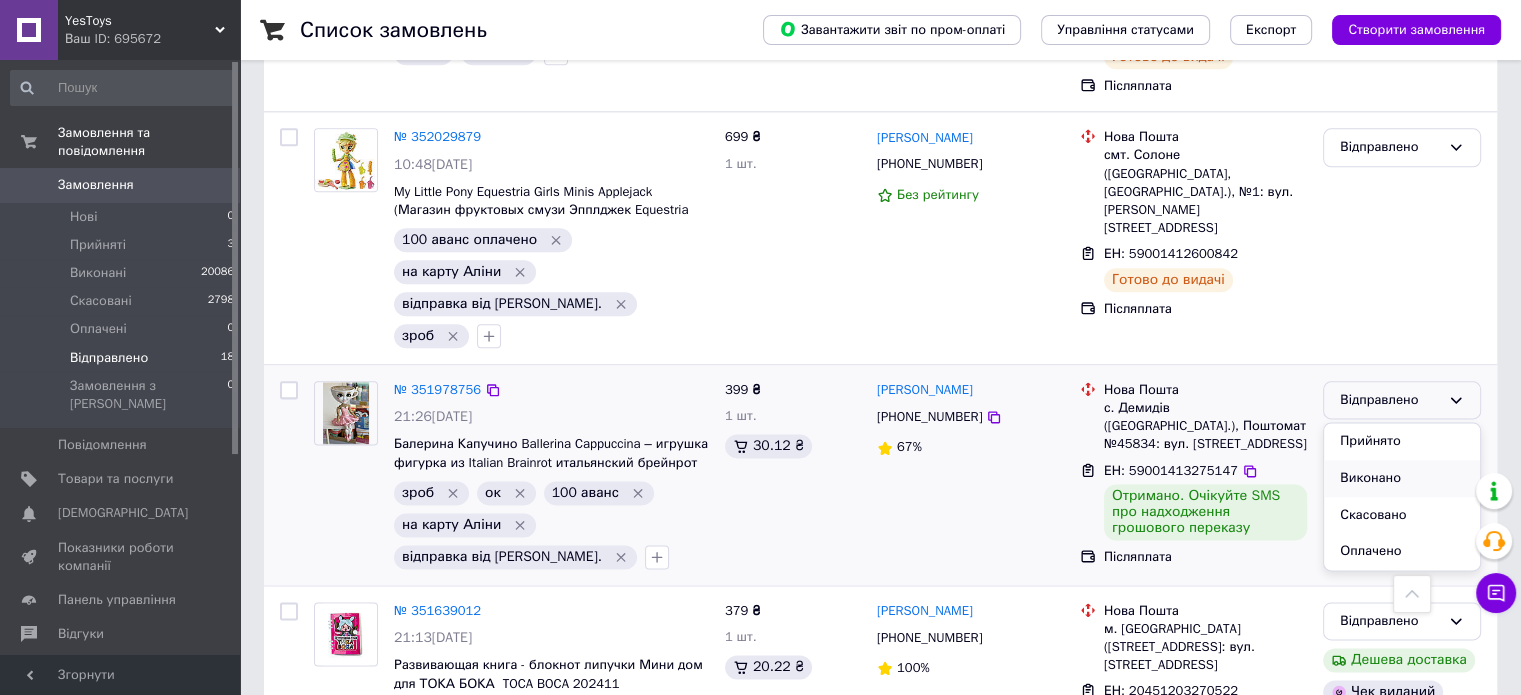 click on "Виконано" at bounding box center (1402, 478) 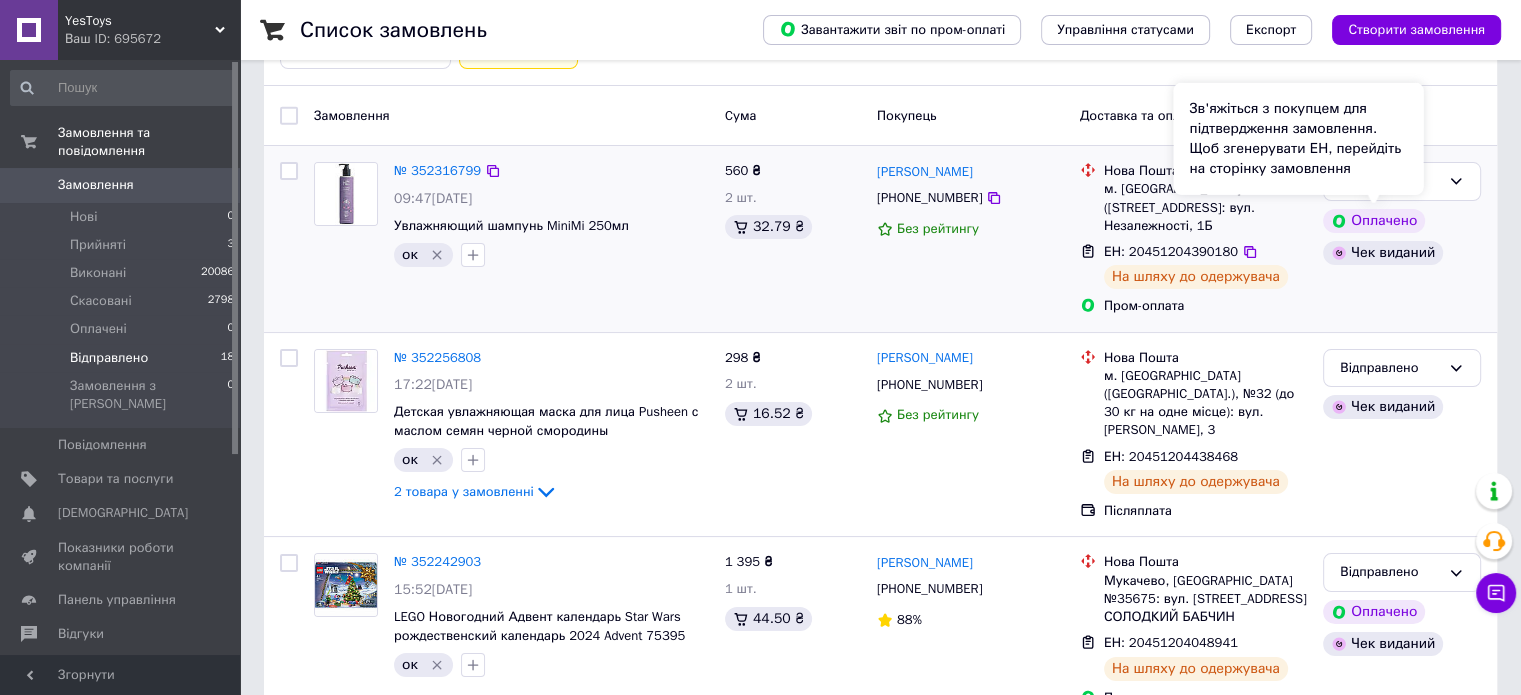 scroll, scrollTop: 0, scrollLeft: 0, axis: both 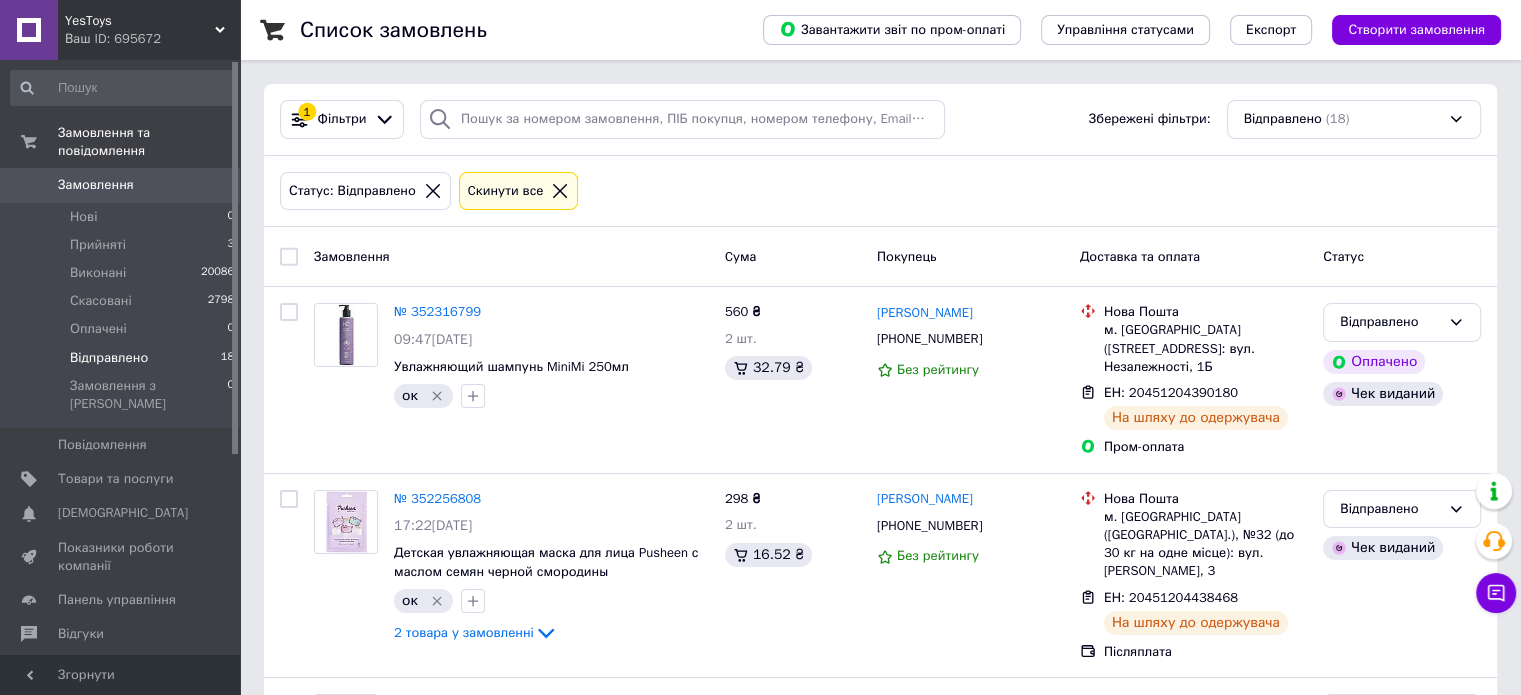 click on "Відправлено 18" at bounding box center (123, 358) 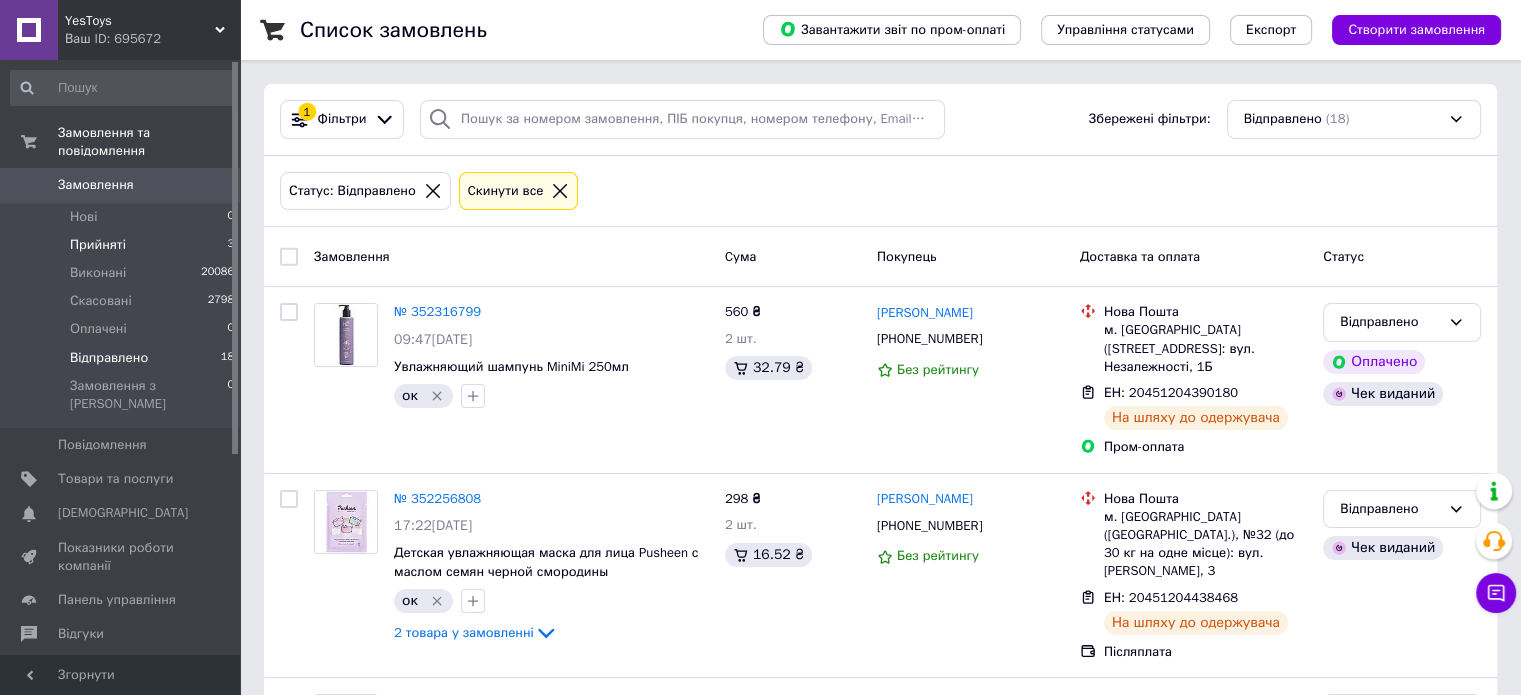 click on "Прийняті 3" at bounding box center (123, 245) 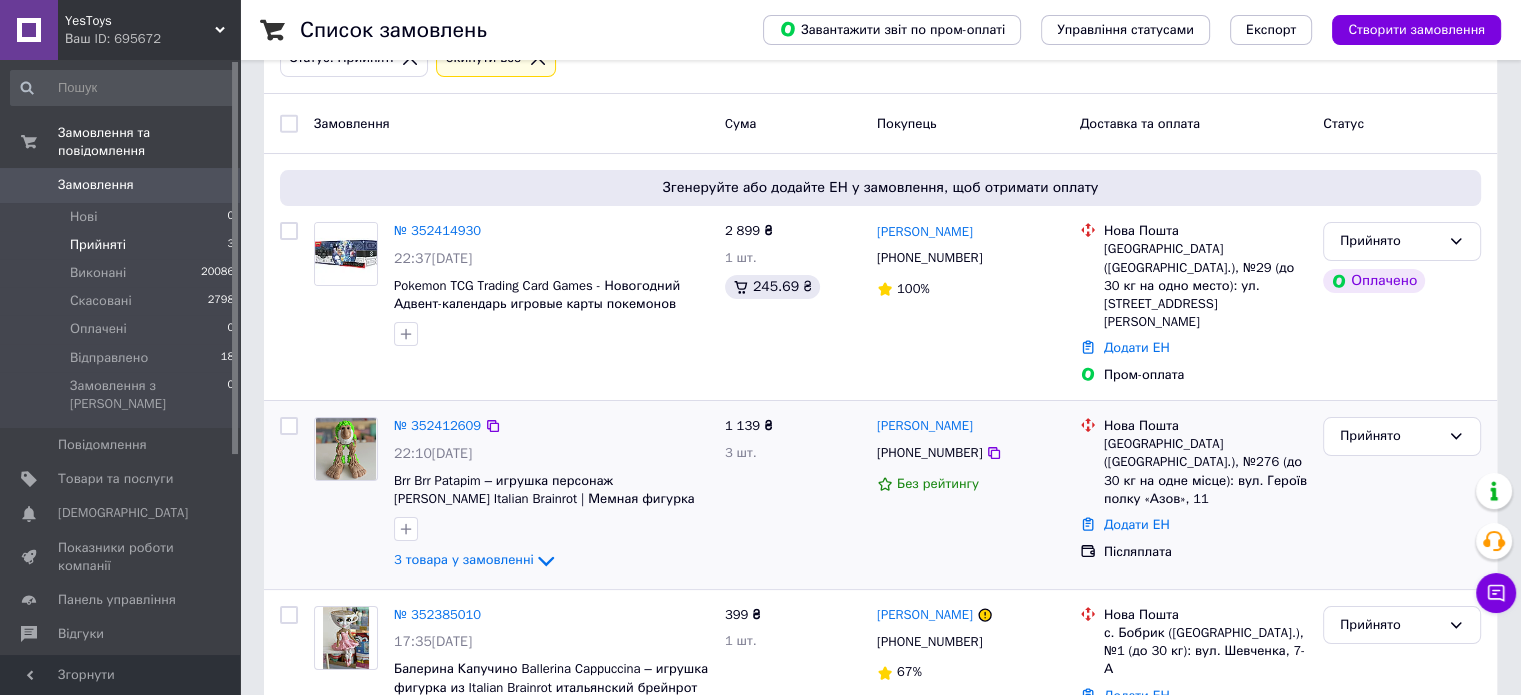 scroll, scrollTop: 169, scrollLeft: 0, axis: vertical 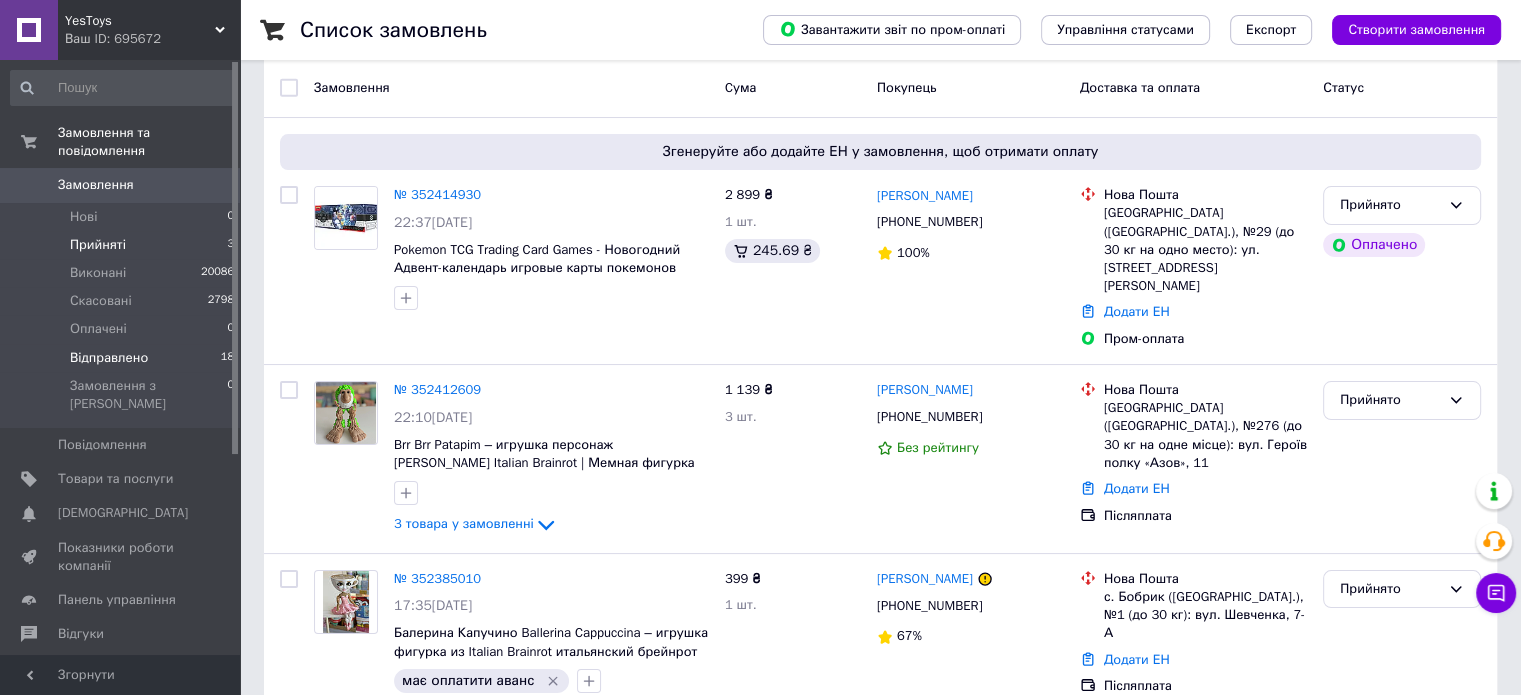 click on "Відправлено 18" at bounding box center [123, 358] 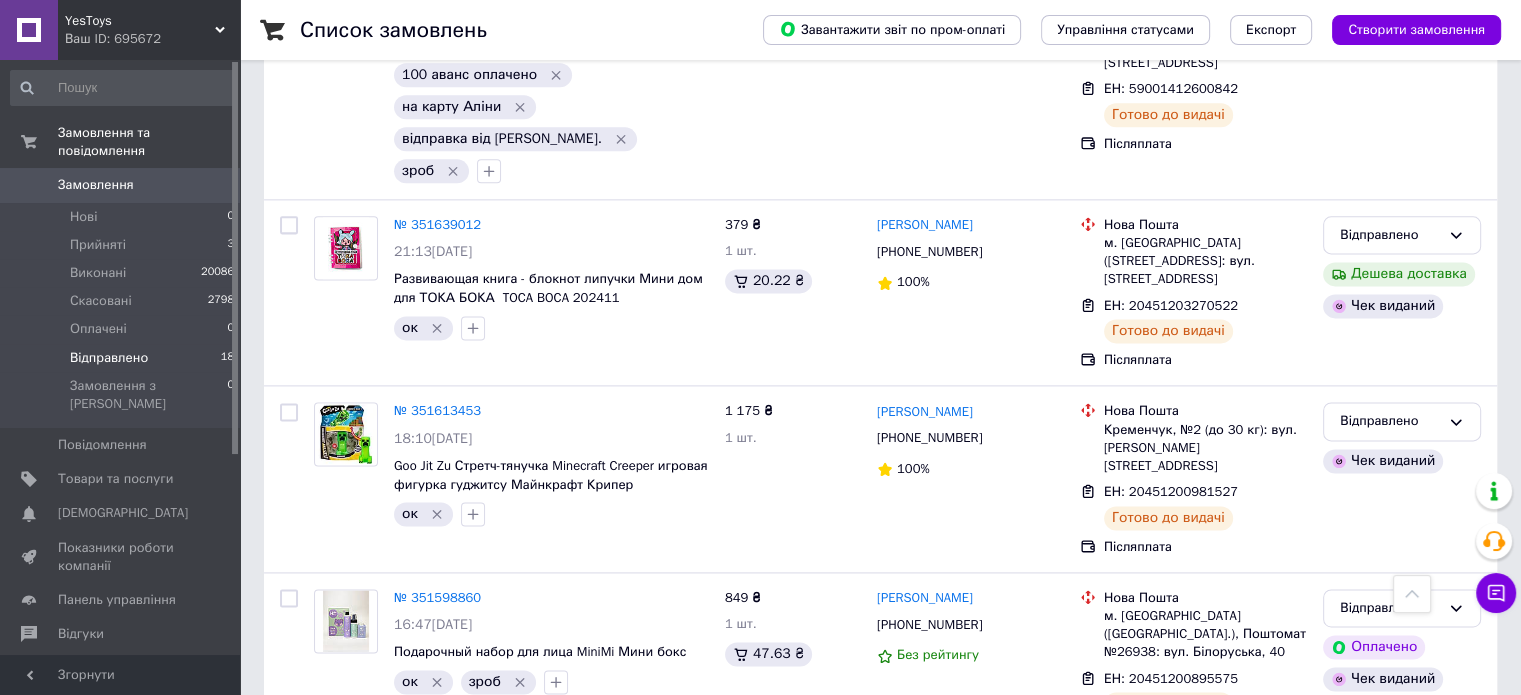 scroll, scrollTop: 2733, scrollLeft: 0, axis: vertical 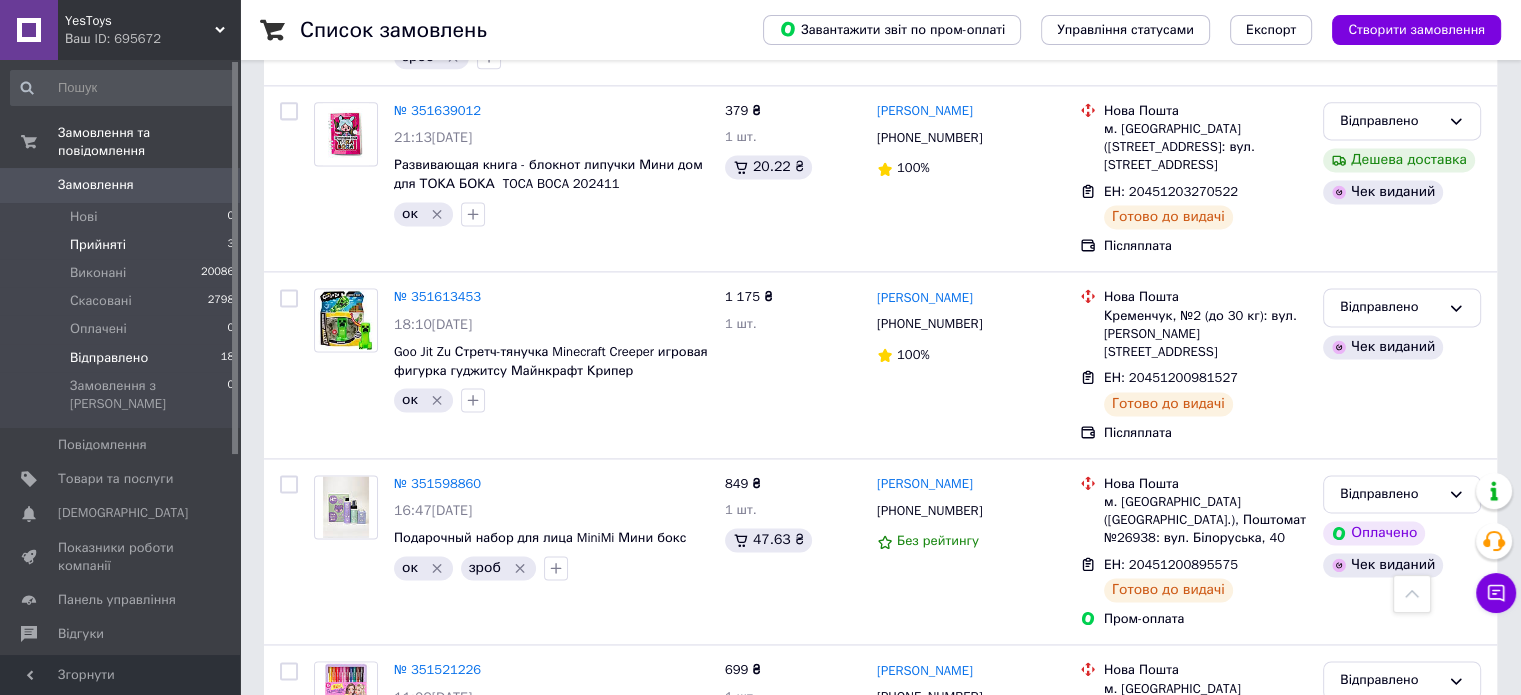 click on "Прийняті" at bounding box center [98, 245] 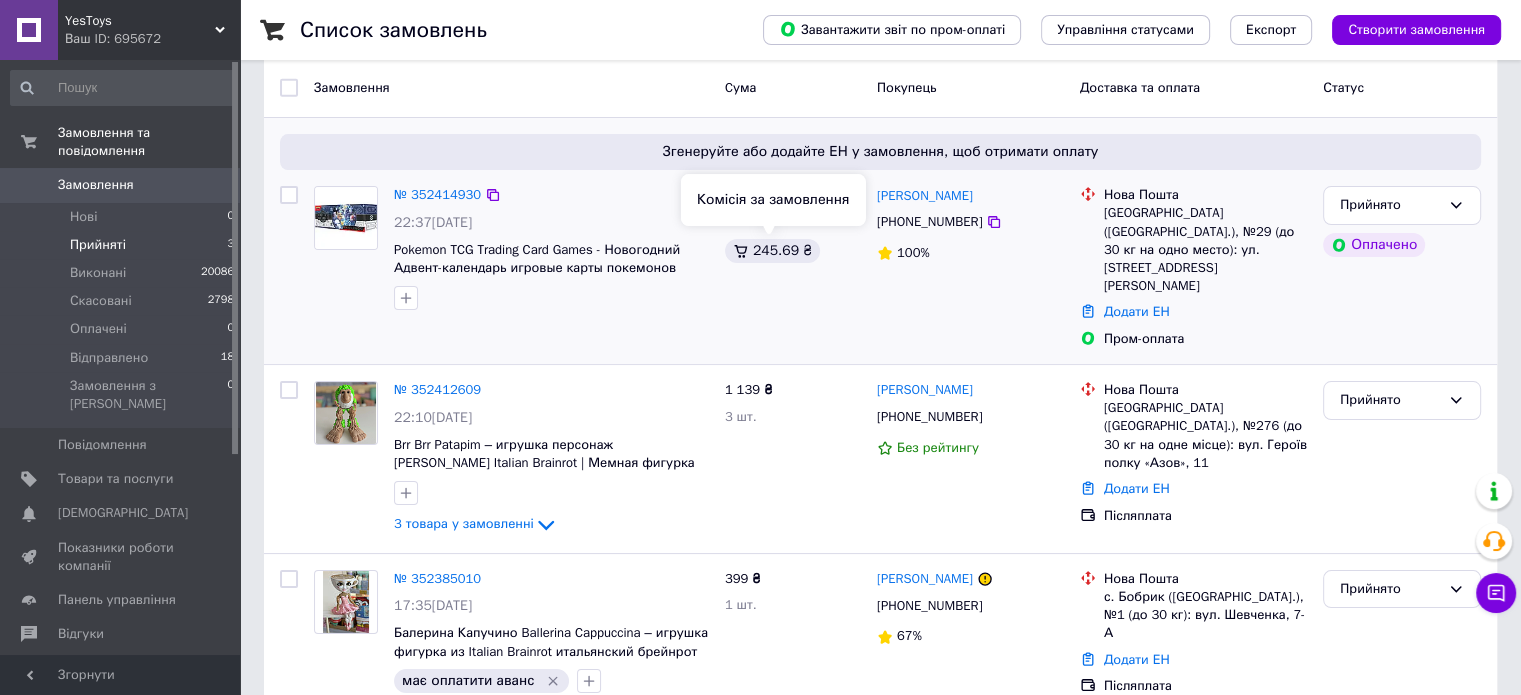 scroll, scrollTop: 0, scrollLeft: 0, axis: both 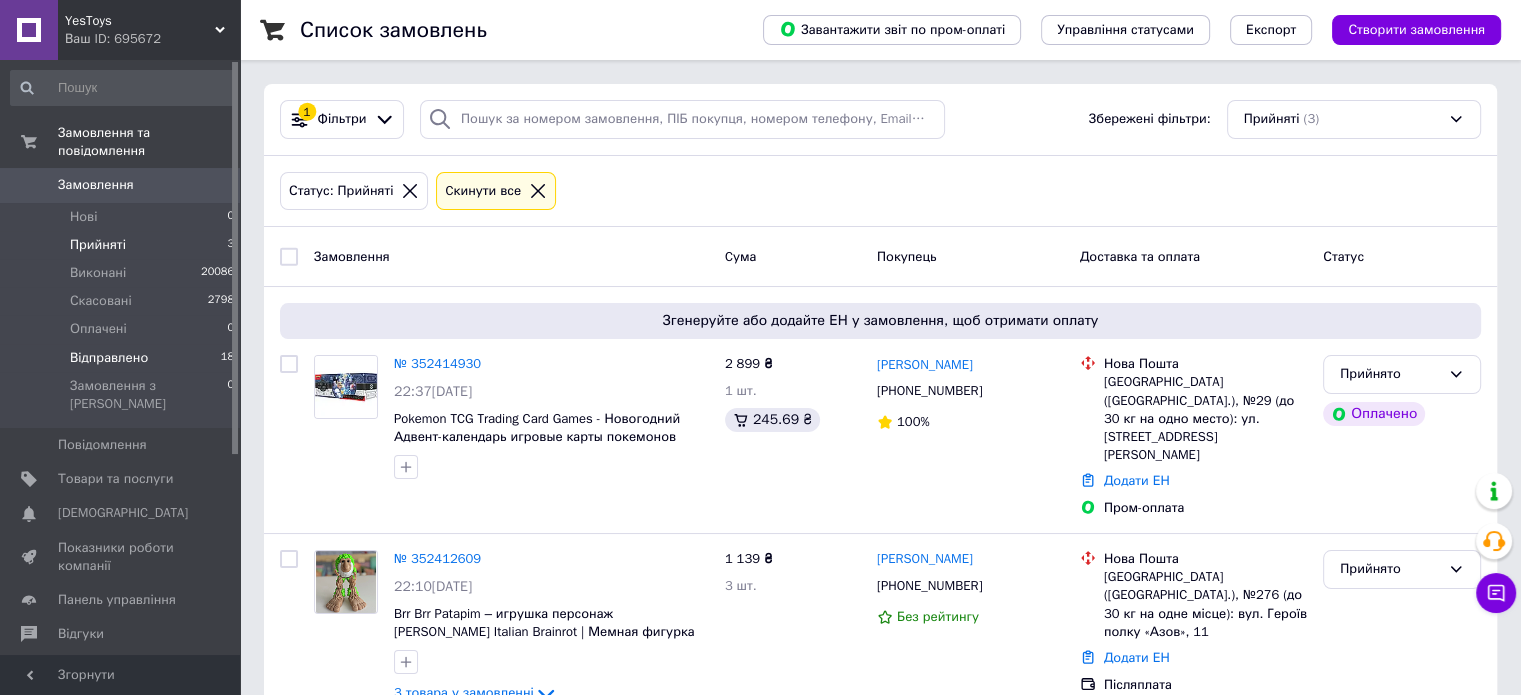click on "Відправлено" at bounding box center [109, 358] 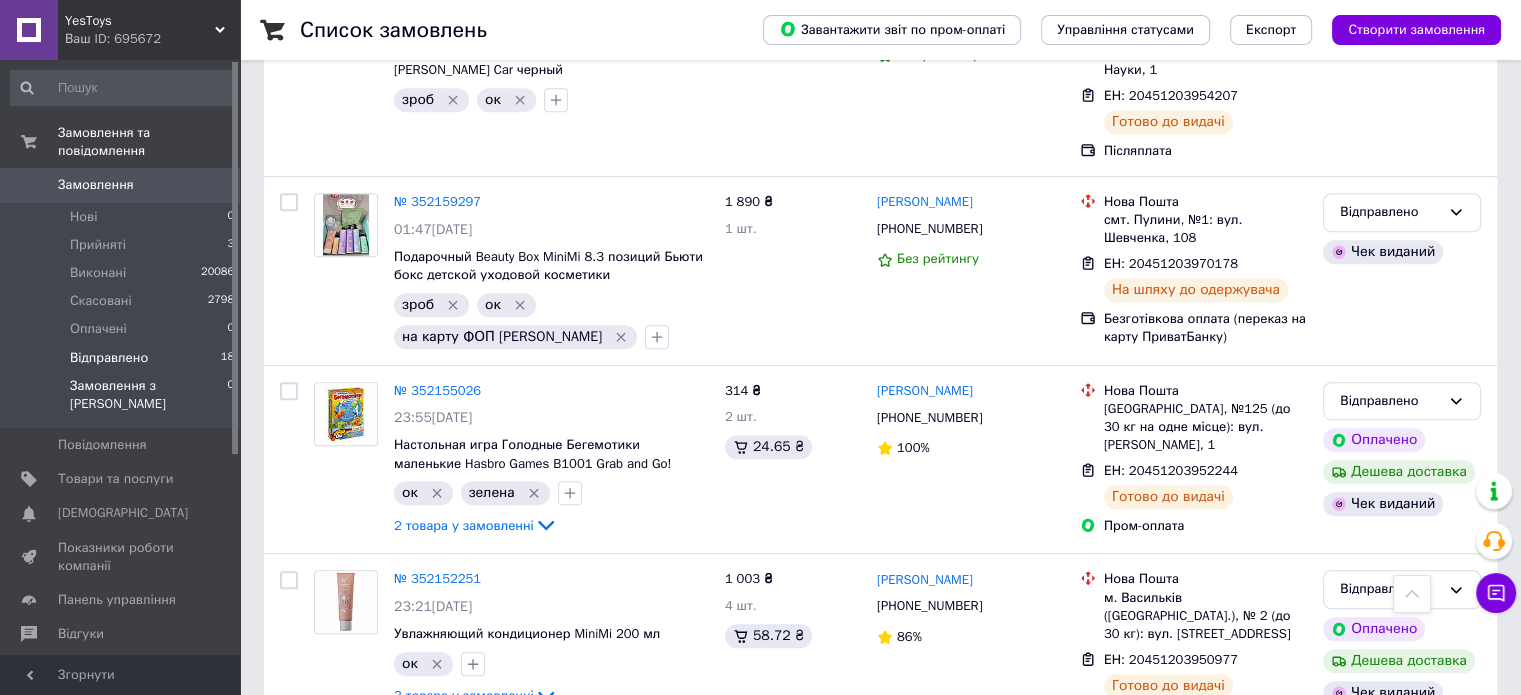 scroll, scrollTop: 933, scrollLeft: 0, axis: vertical 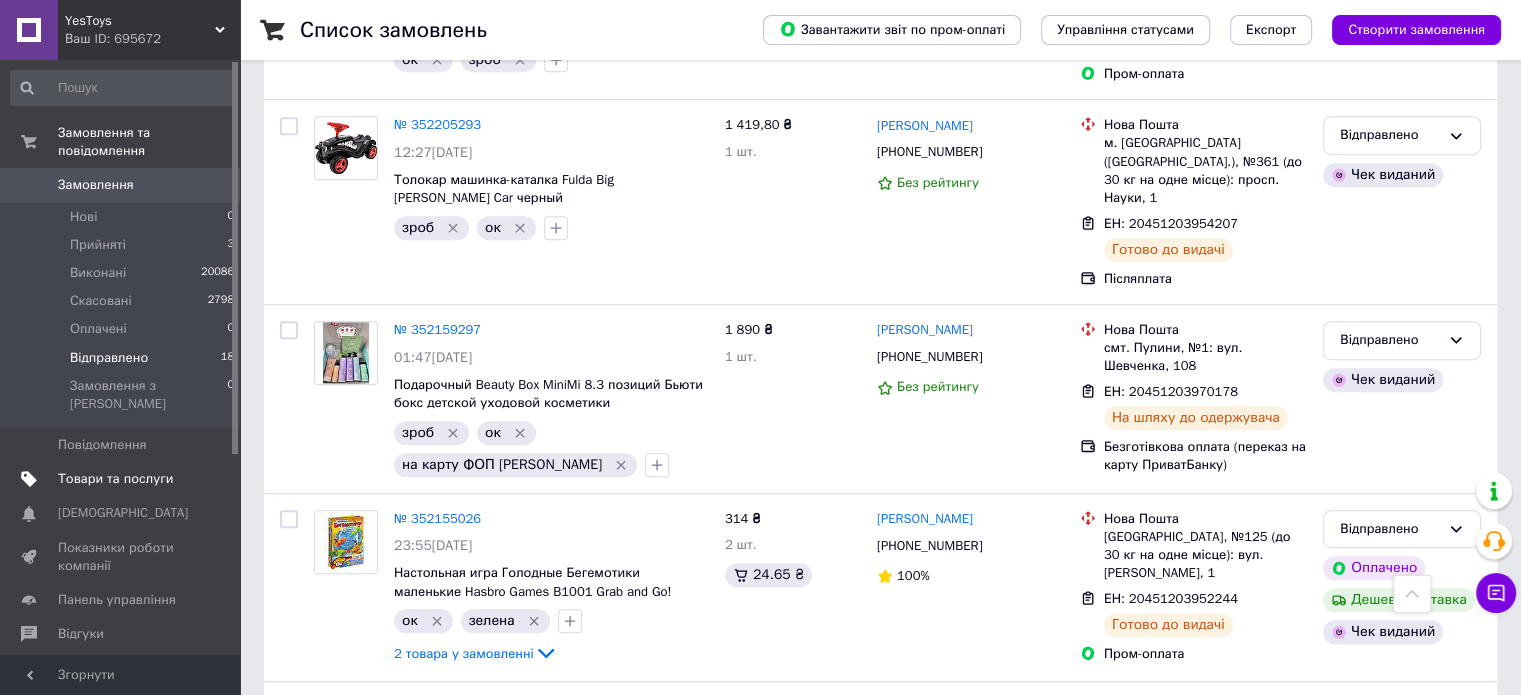 click at bounding box center (29, 479) 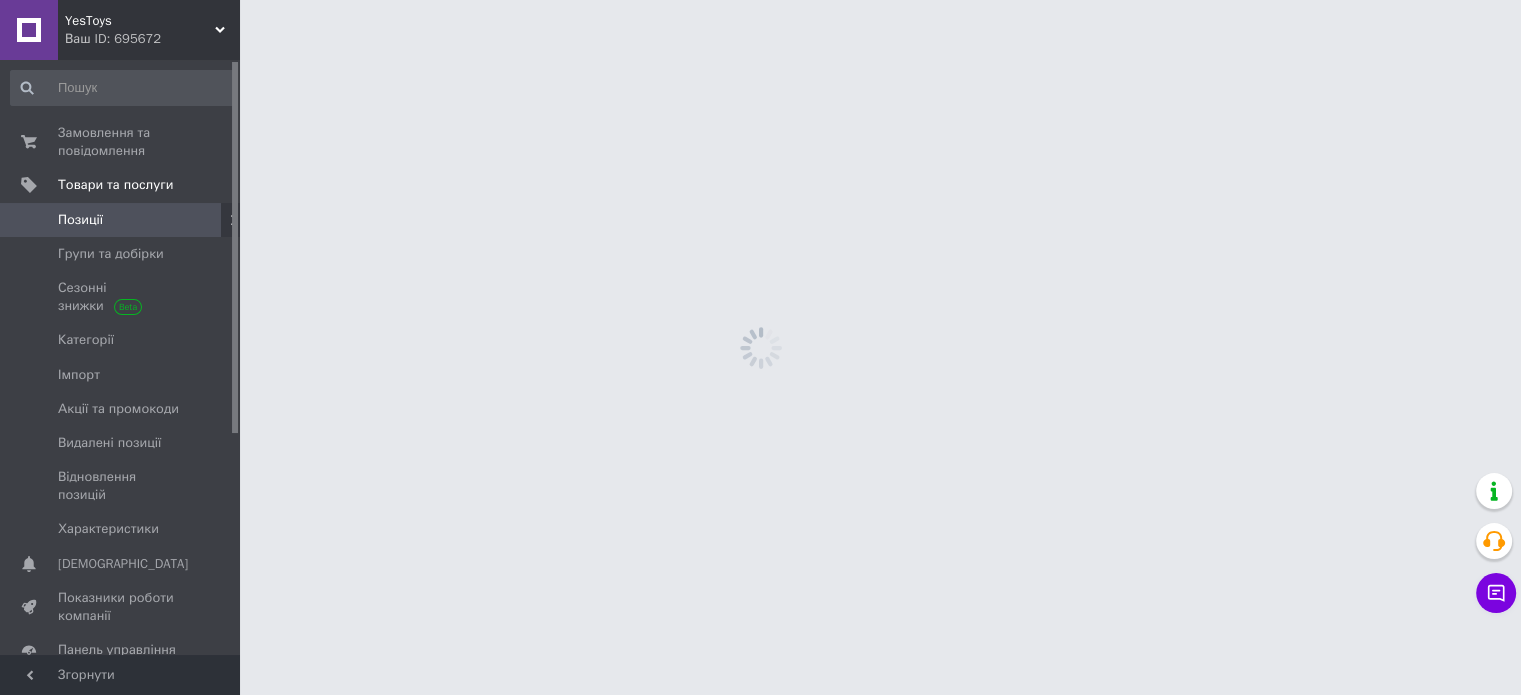 scroll, scrollTop: 0, scrollLeft: 0, axis: both 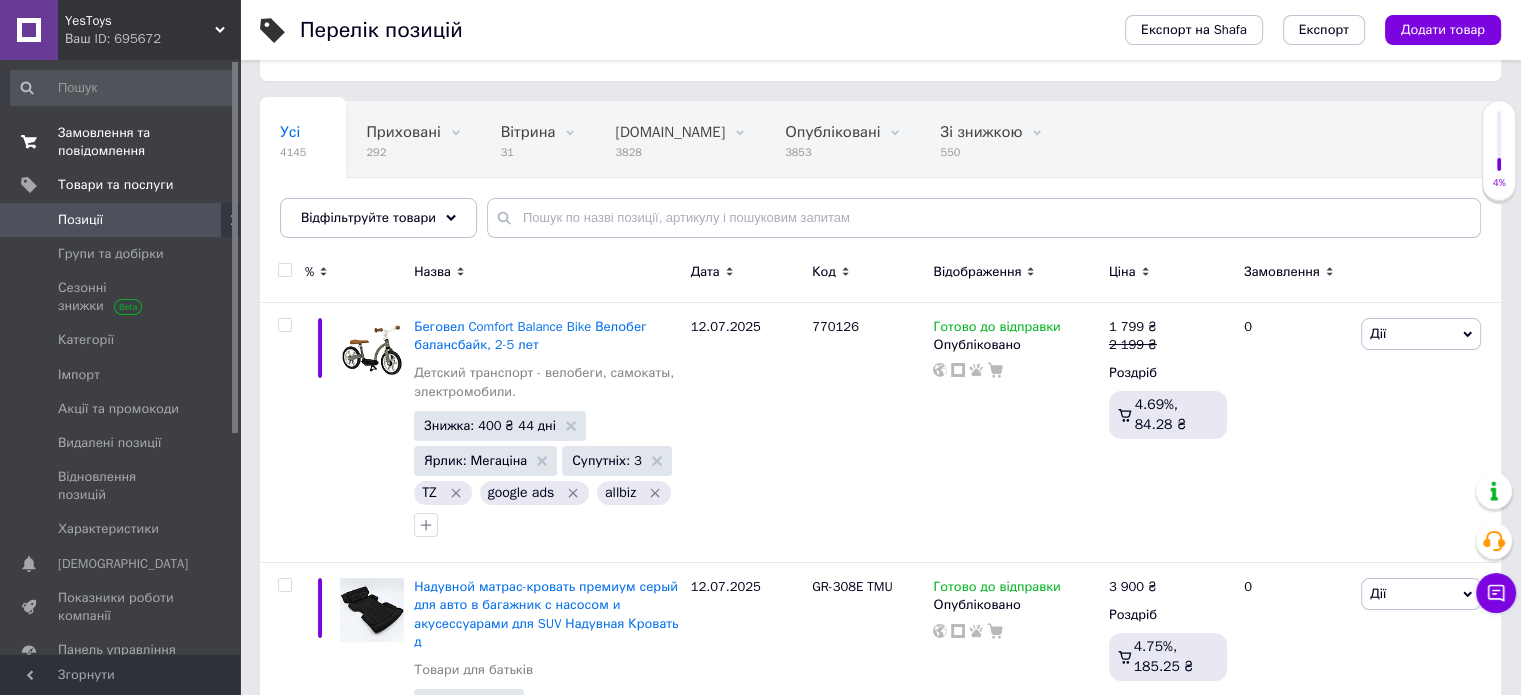 click on "Замовлення та повідомлення" at bounding box center (121, 142) 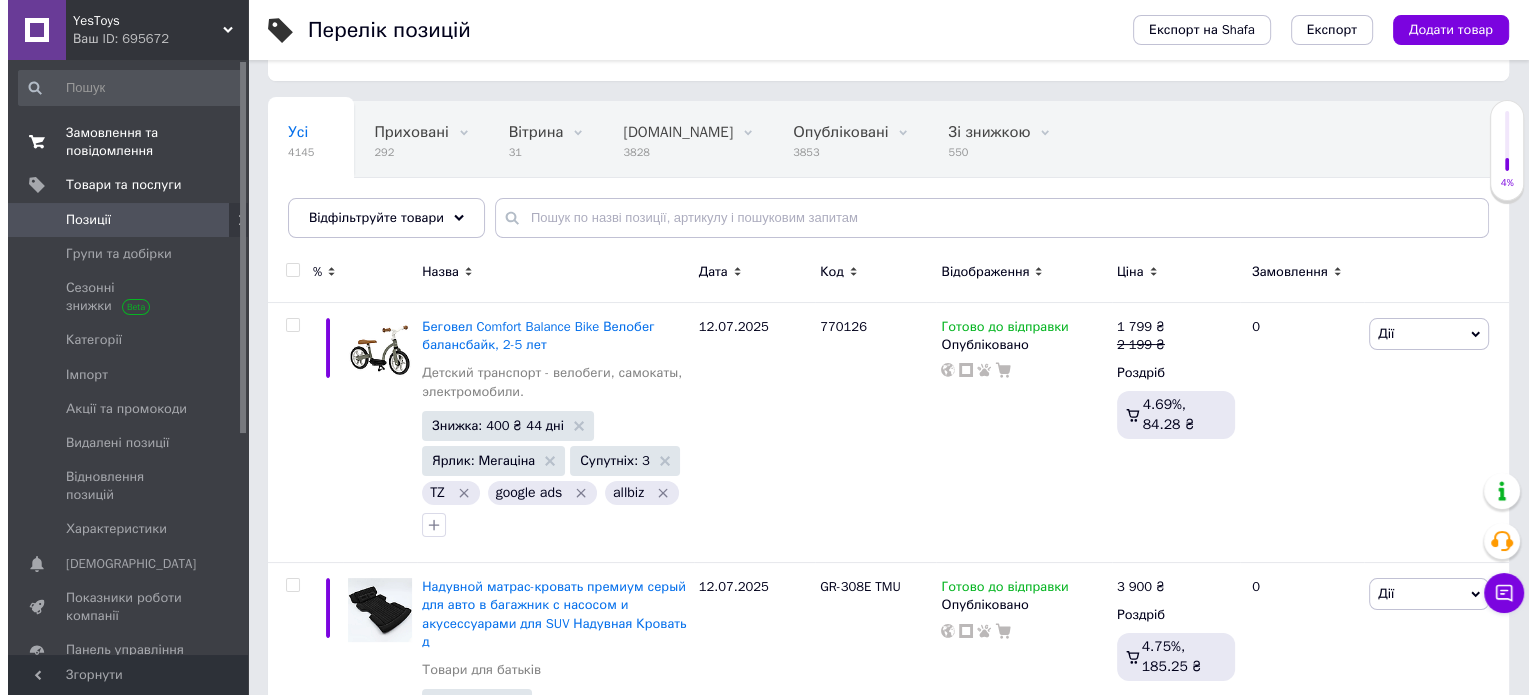 scroll, scrollTop: 0, scrollLeft: 0, axis: both 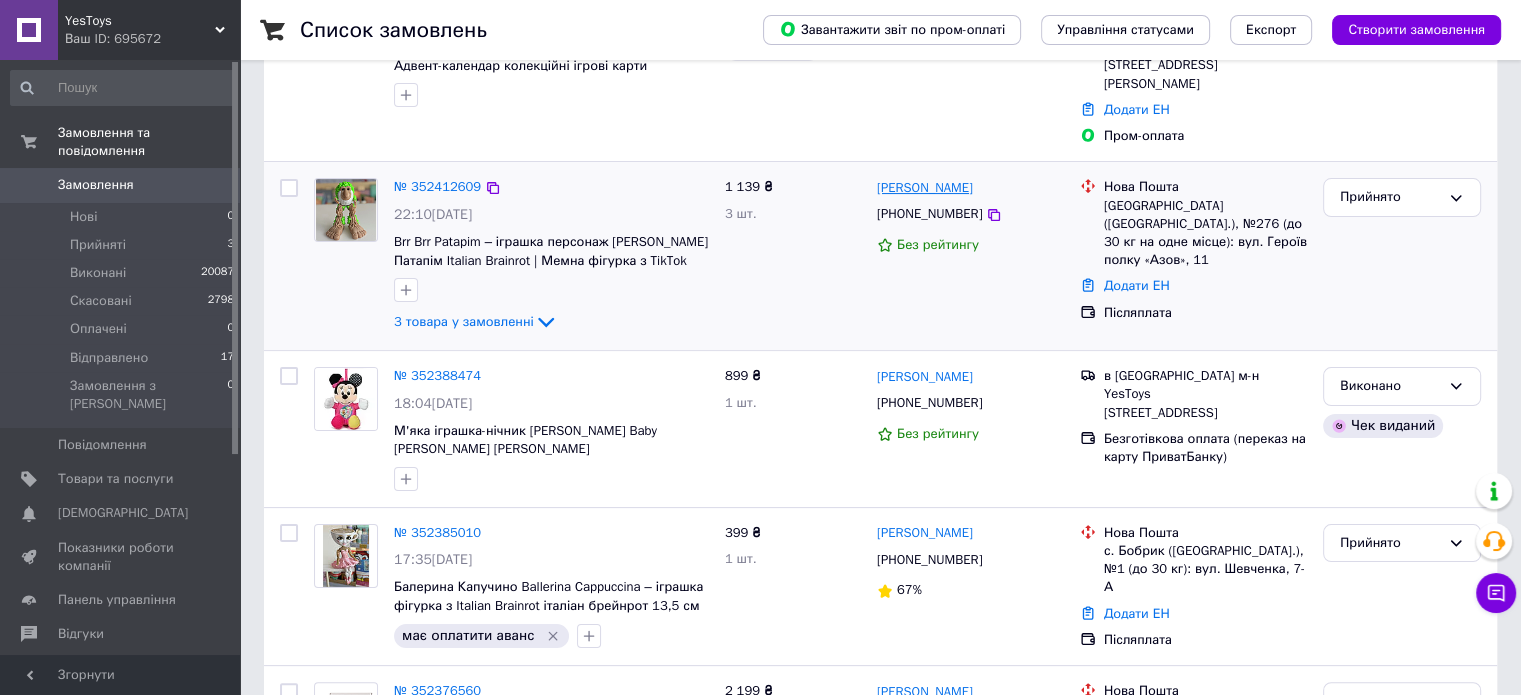 click on "[PERSON_NAME]" at bounding box center [925, 188] 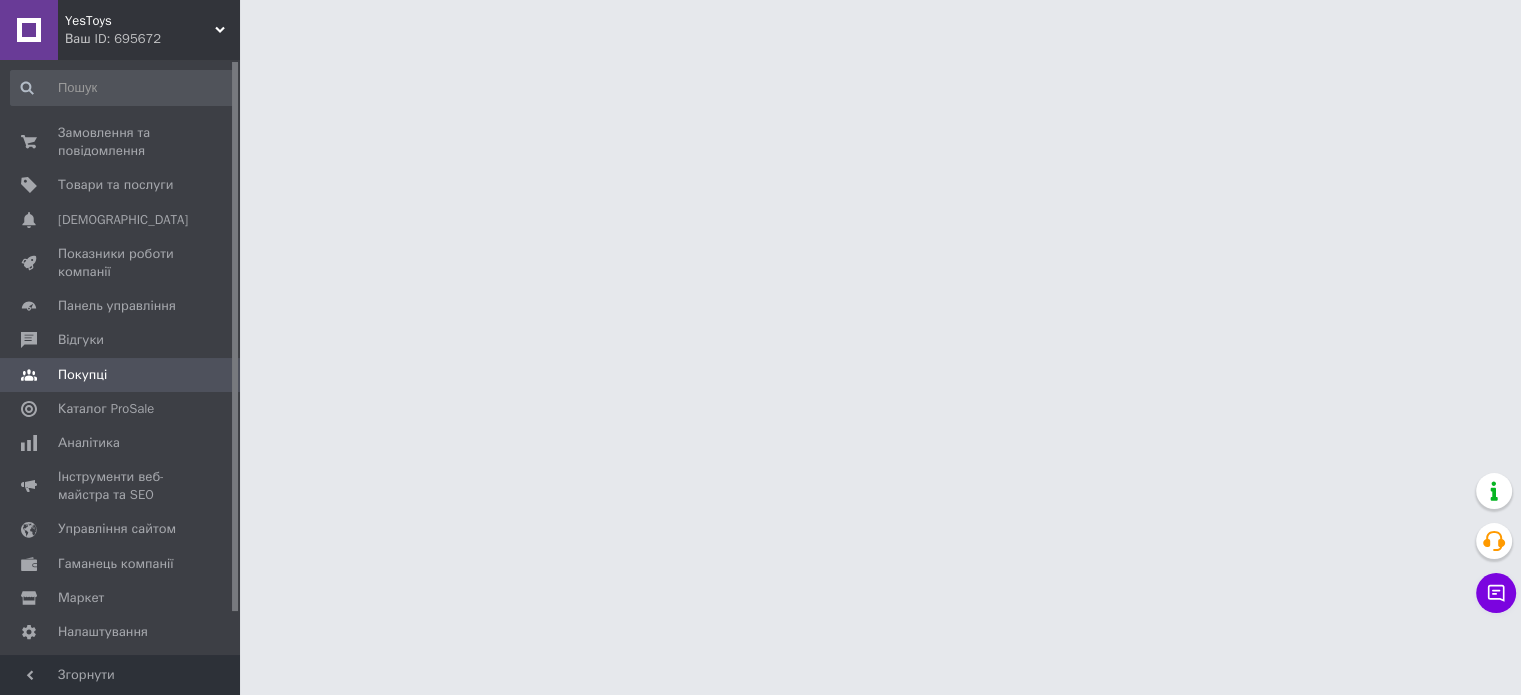 scroll, scrollTop: 0, scrollLeft: 0, axis: both 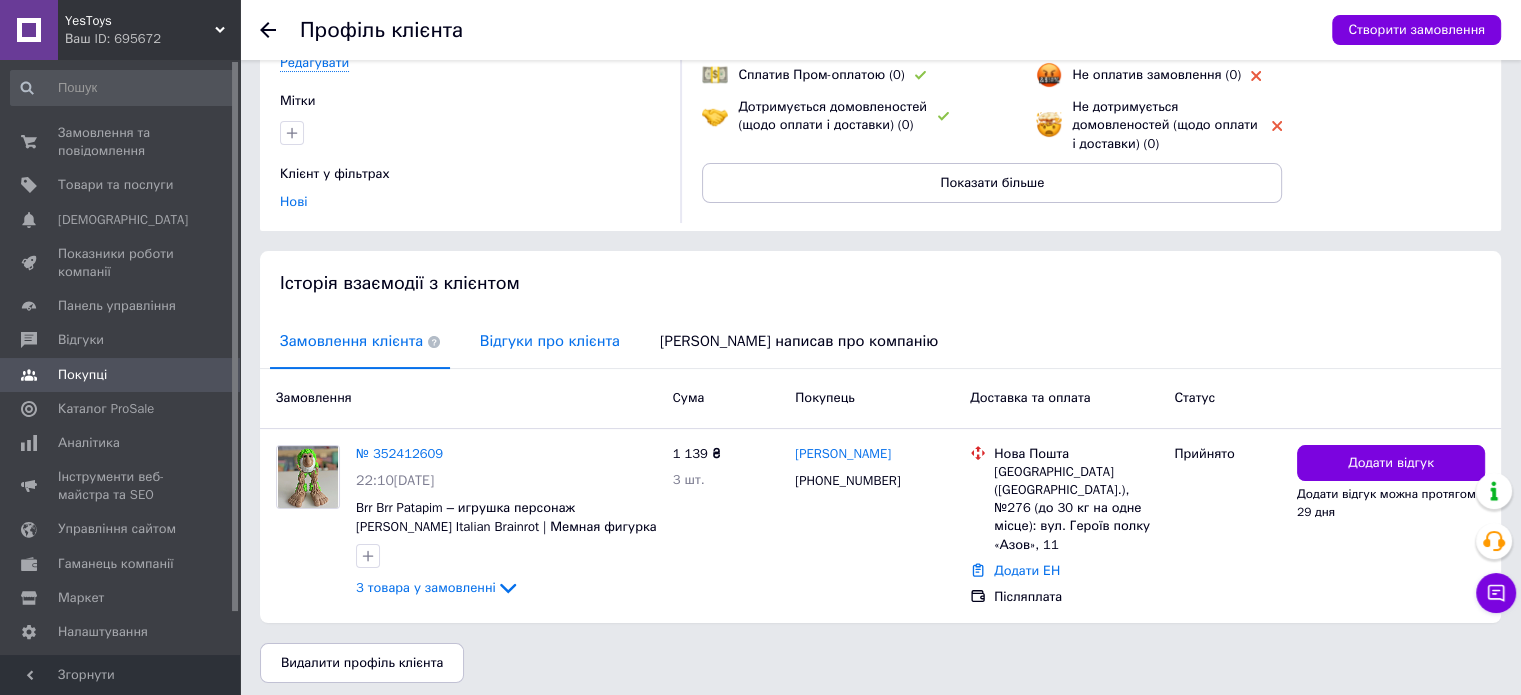 click on "Відгуки про клієнта" at bounding box center [550, 341] 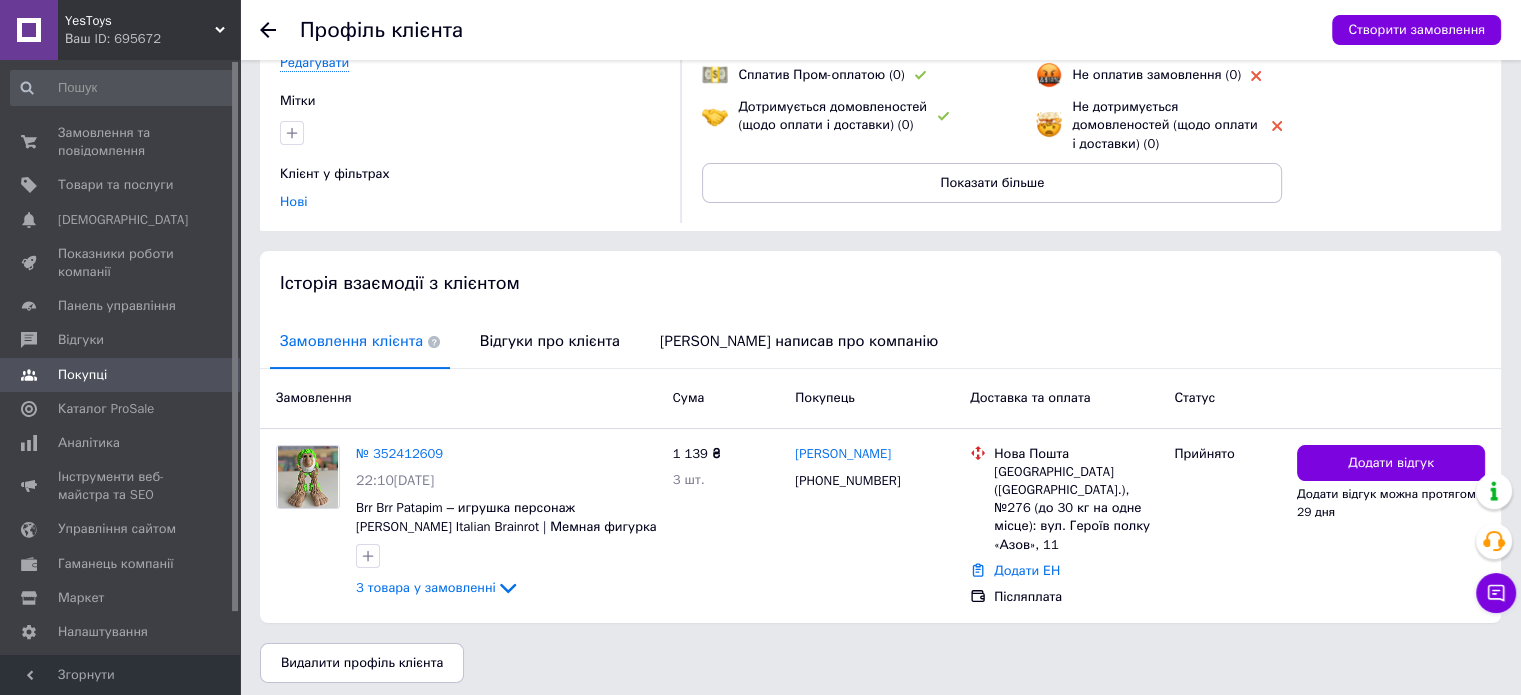 scroll, scrollTop: 24, scrollLeft: 0, axis: vertical 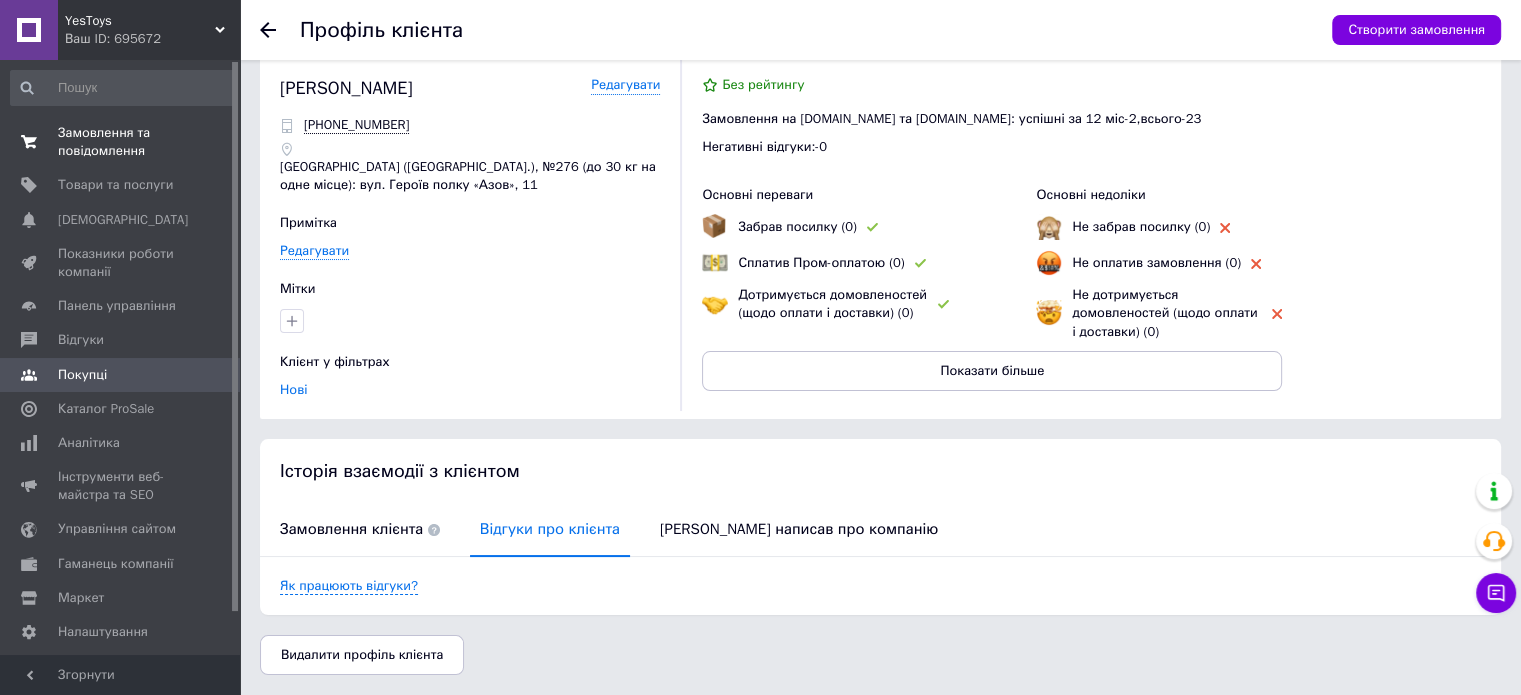 click on "Замовлення та повідомлення" at bounding box center (121, 142) 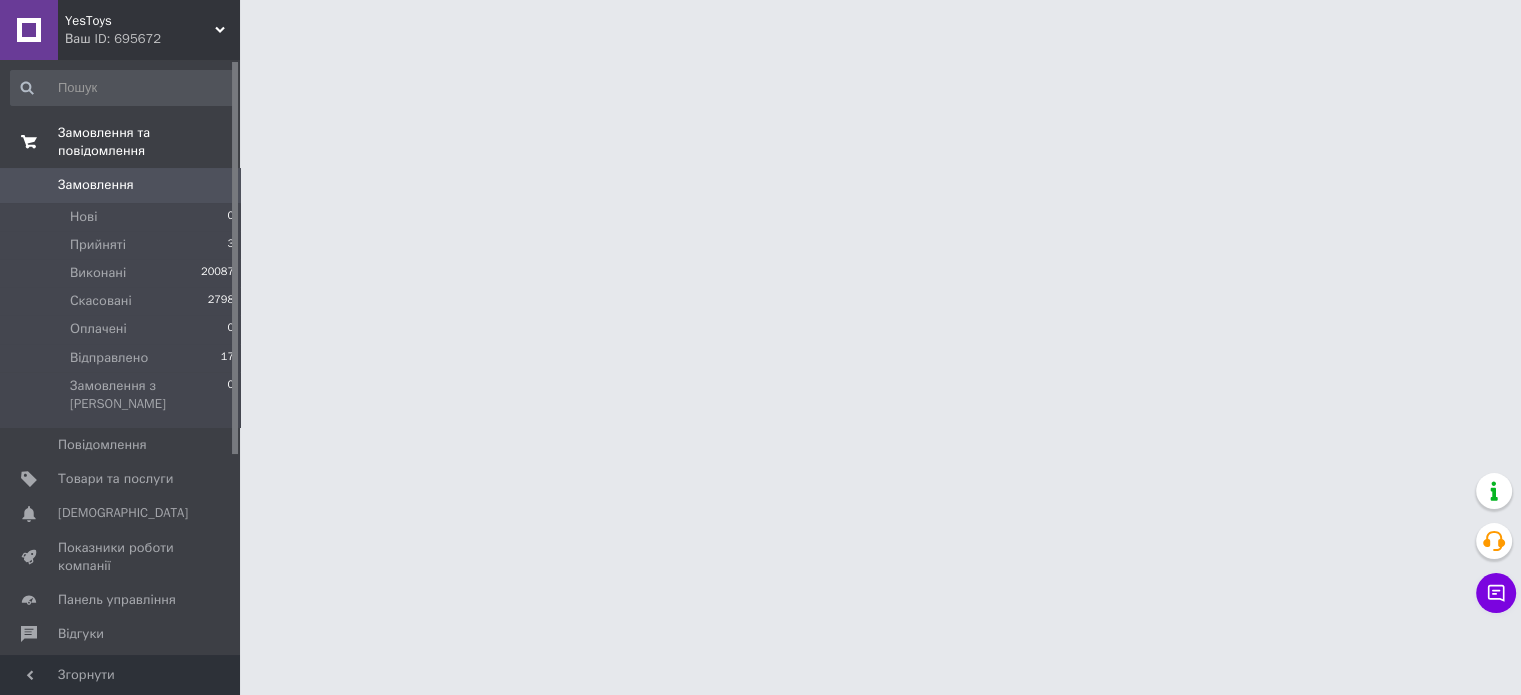 scroll, scrollTop: 0, scrollLeft: 0, axis: both 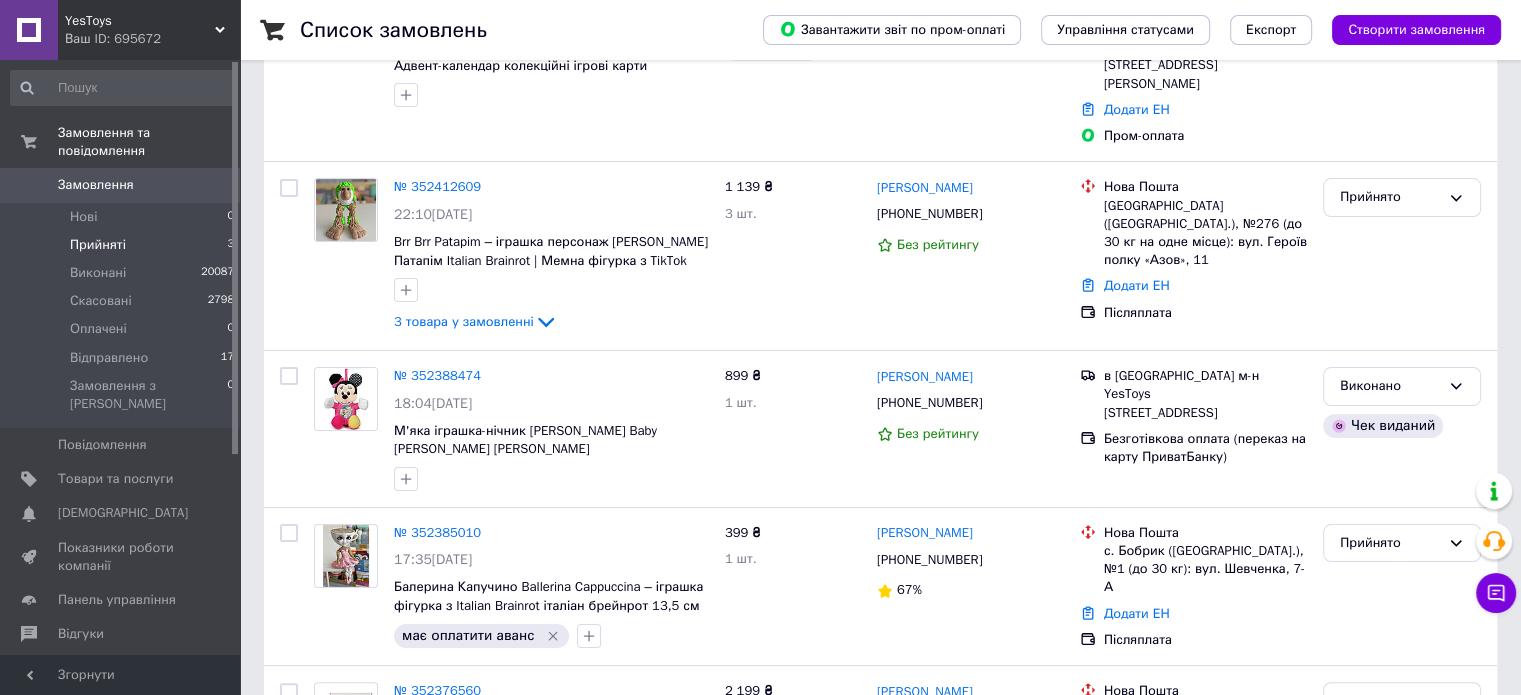 click on "Прийняті" at bounding box center (98, 245) 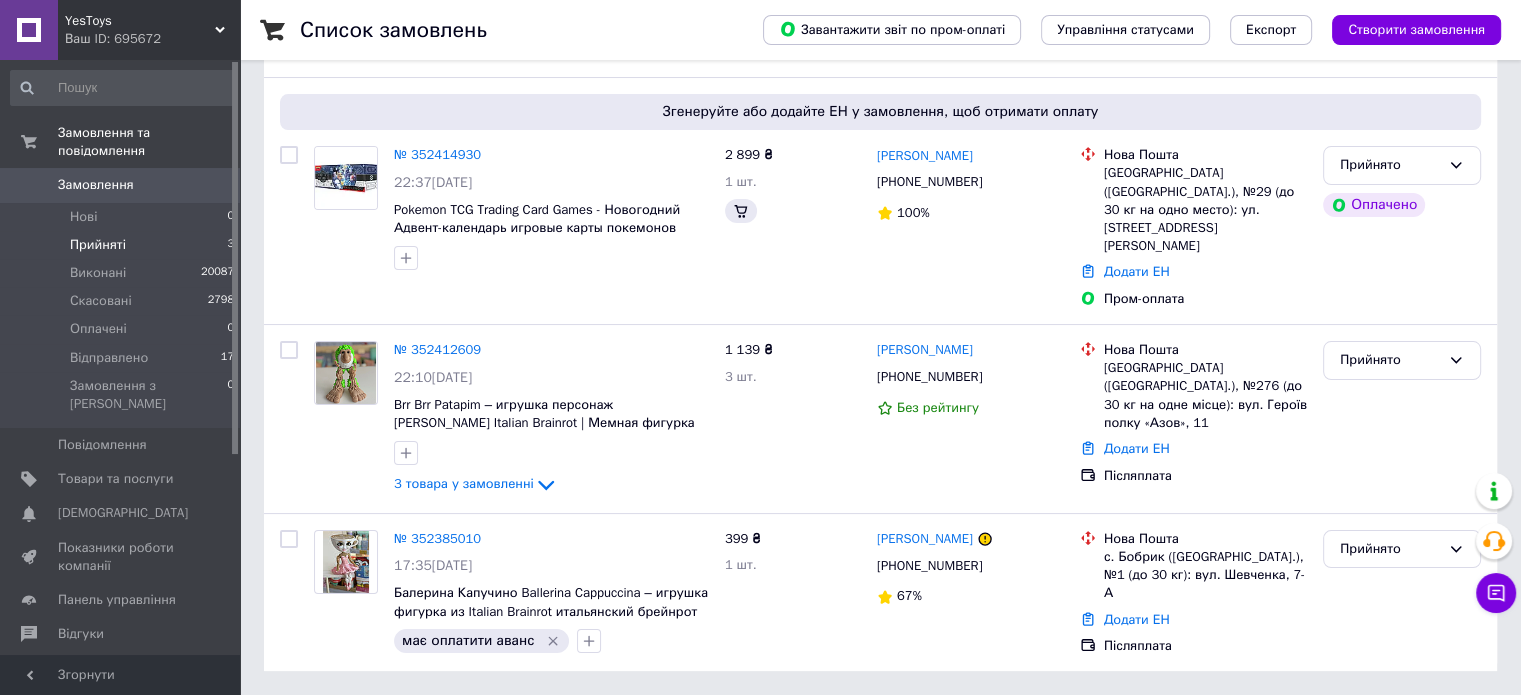 scroll, scrollTop: 0, scrollLeft: 0, axis: both 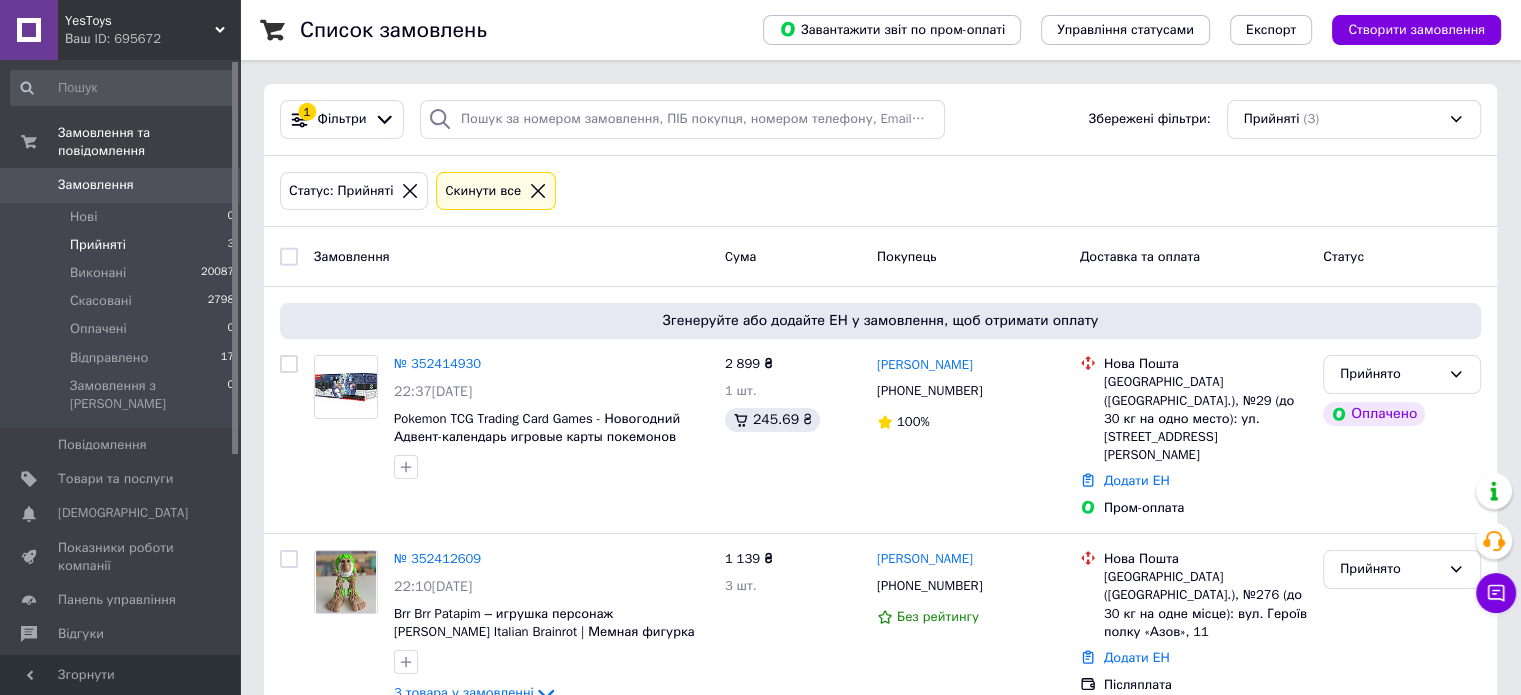 click on "Ваш ID: 695672" at bounding box center [152, 39] 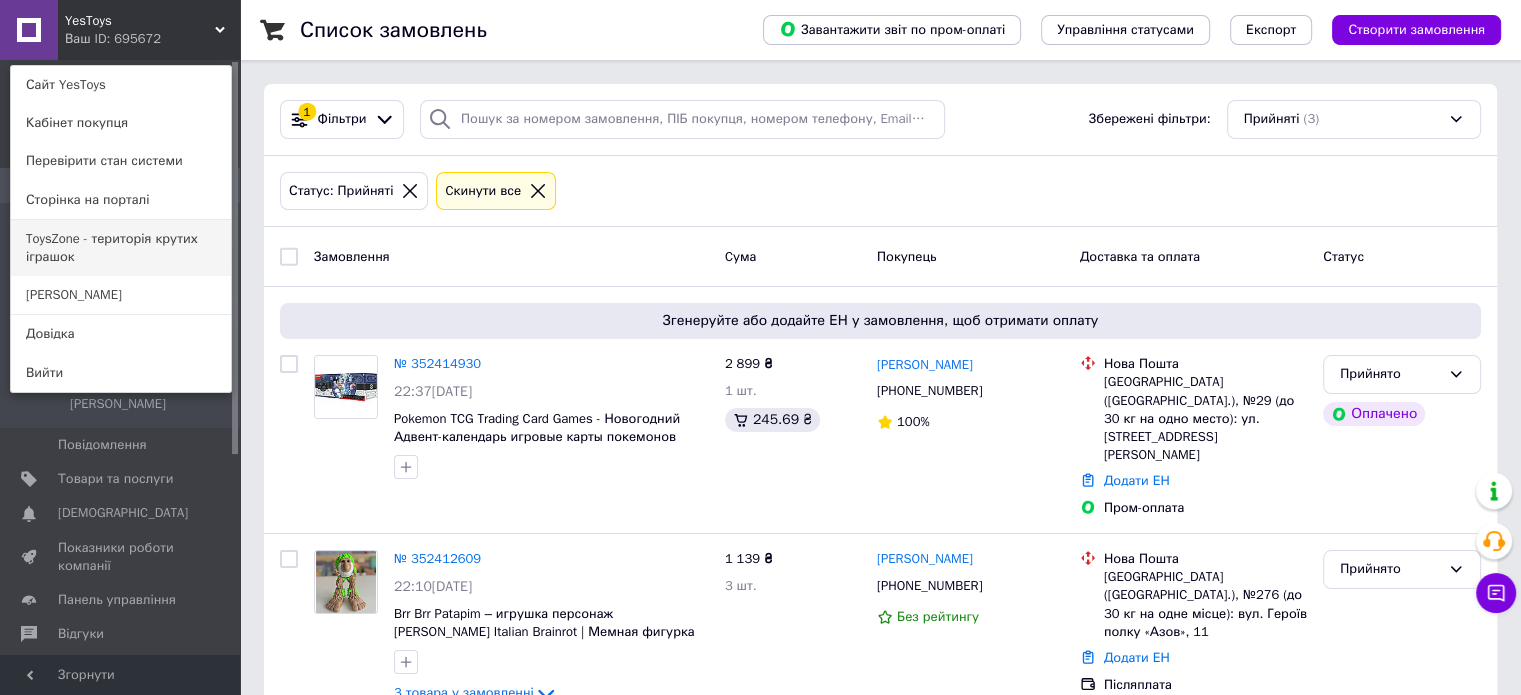click on "ToysZone  - територія крутих іграшок" at bounding box center [121, 248] 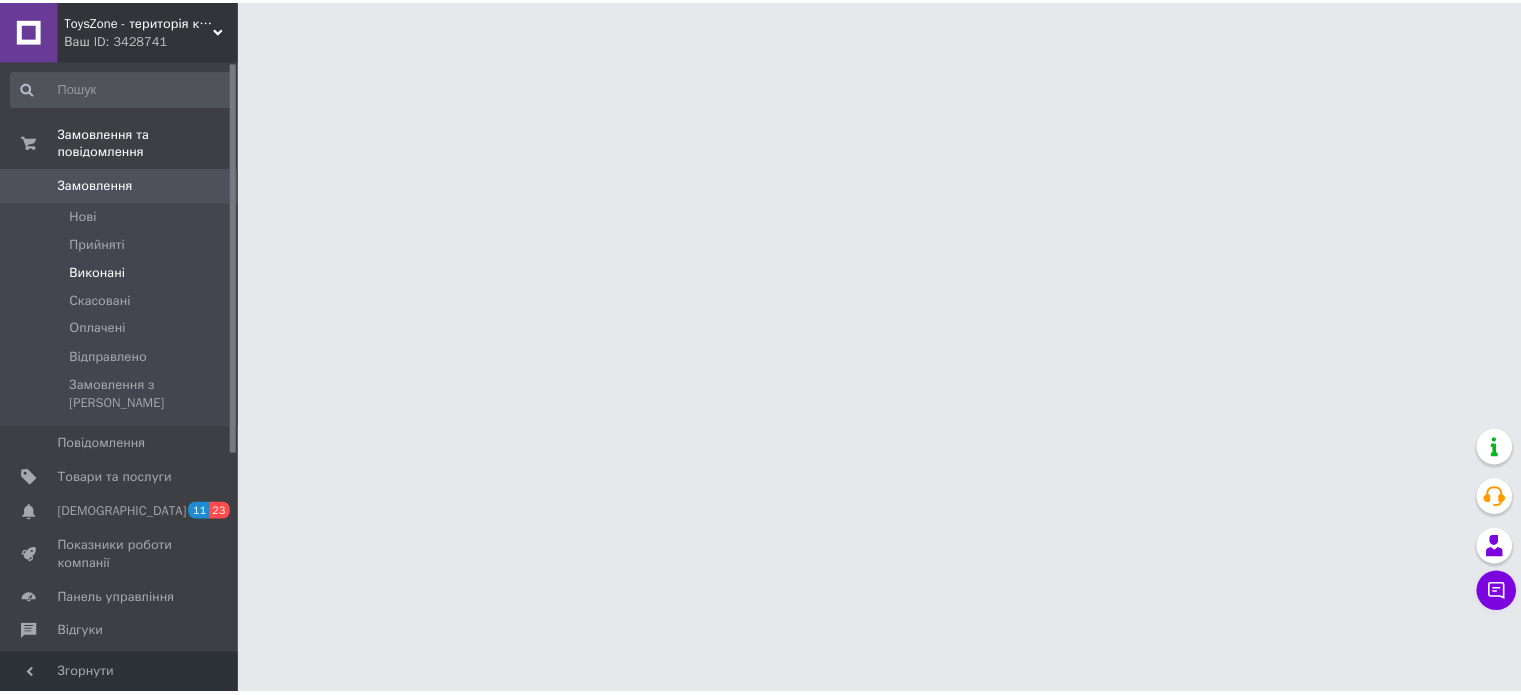 scroll, scrollTop: 0, scrollLeft: 0, axis: both 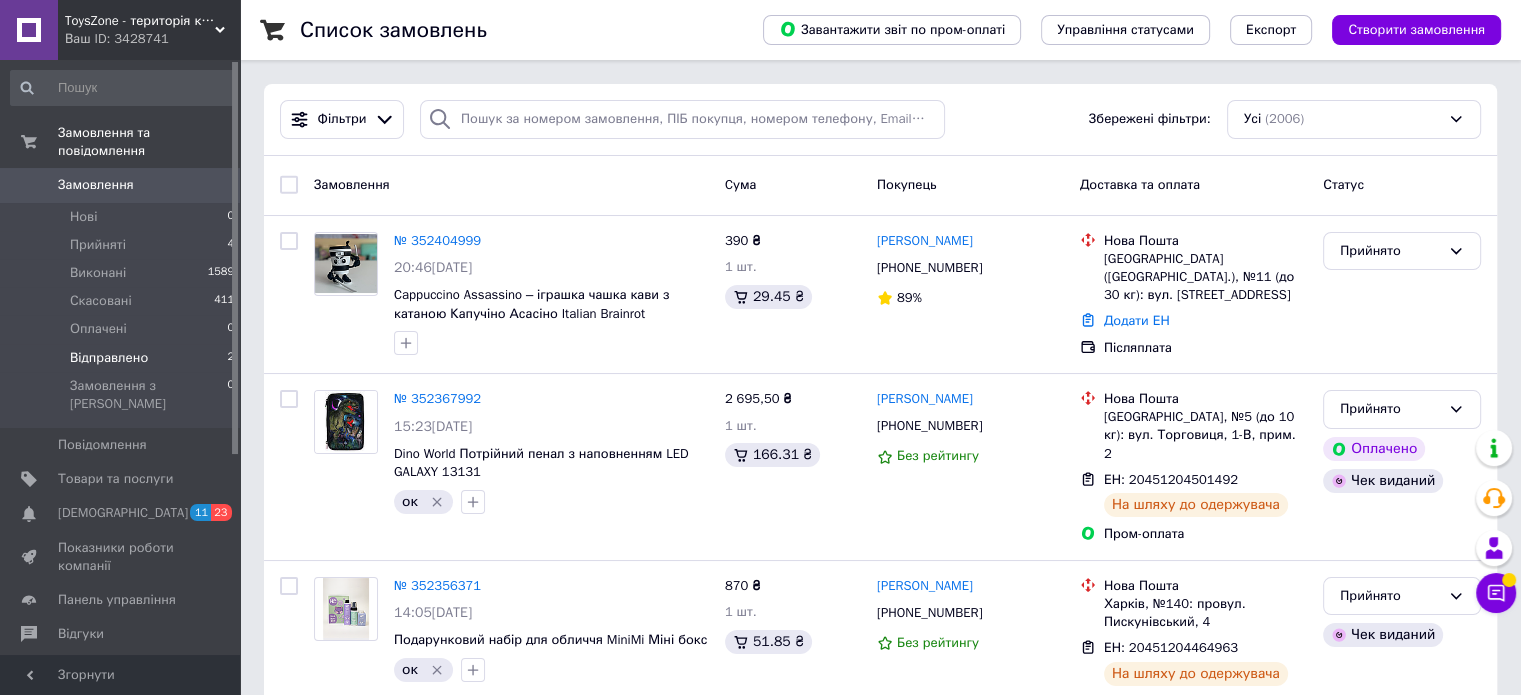 click on "Відправлено" at bounding box center [109, 358] 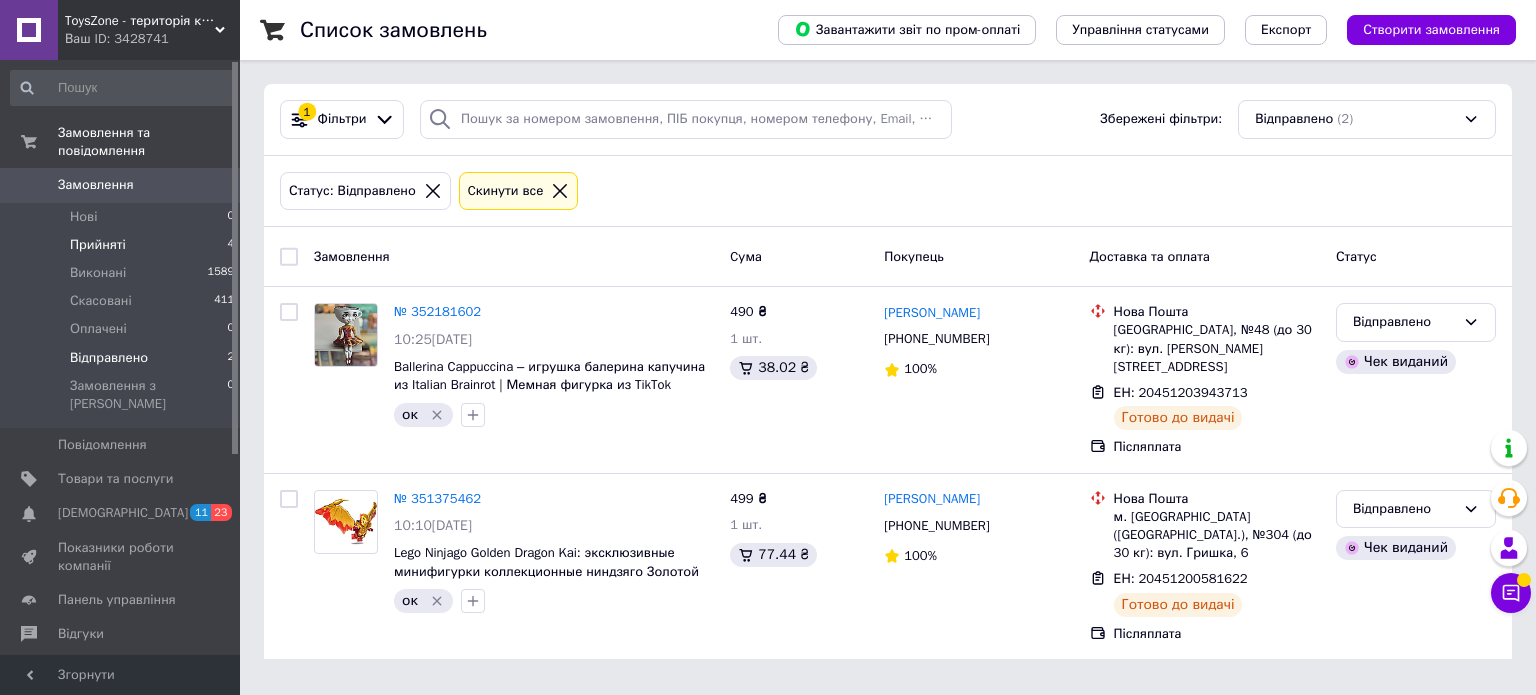 click on "Прийняті" at bounding box center [98, 245] 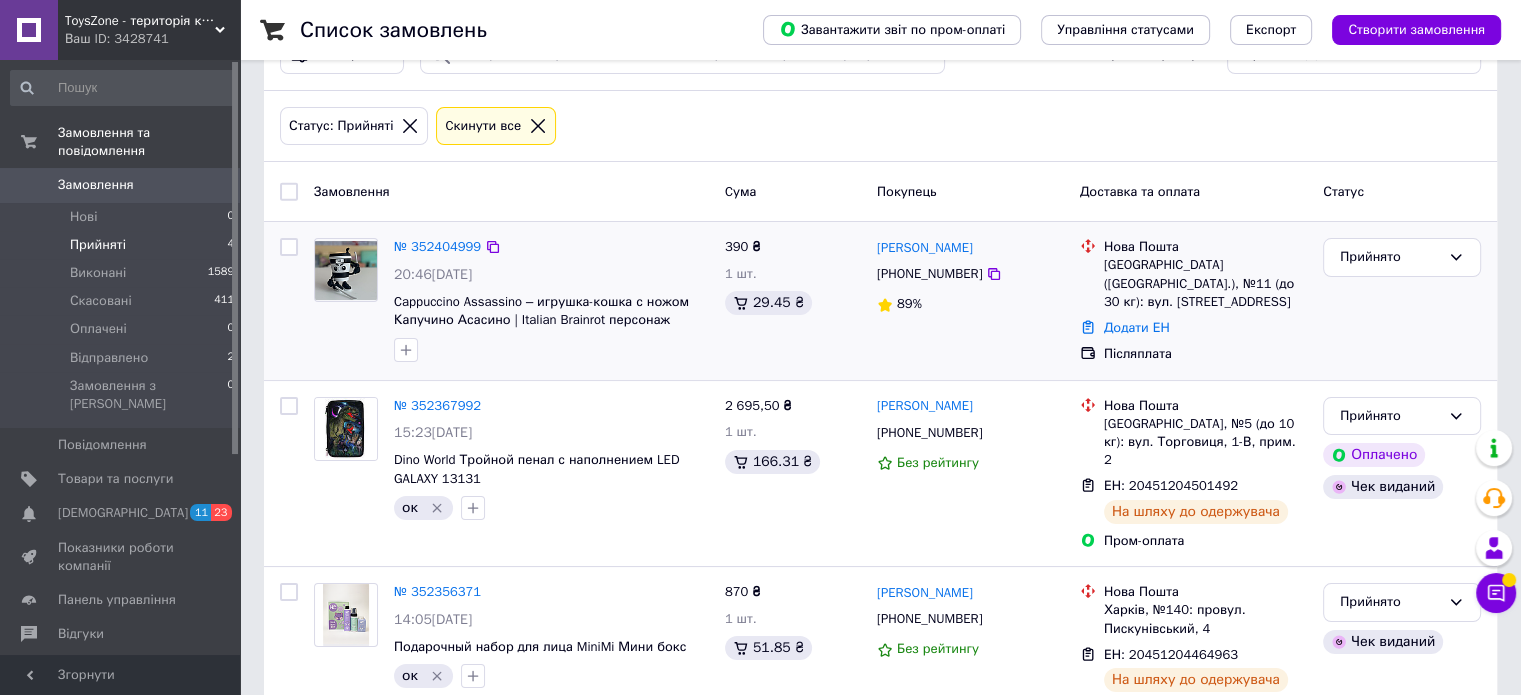 scroll, scrollTop: 100, scrollLeft: 0, axis: vertical 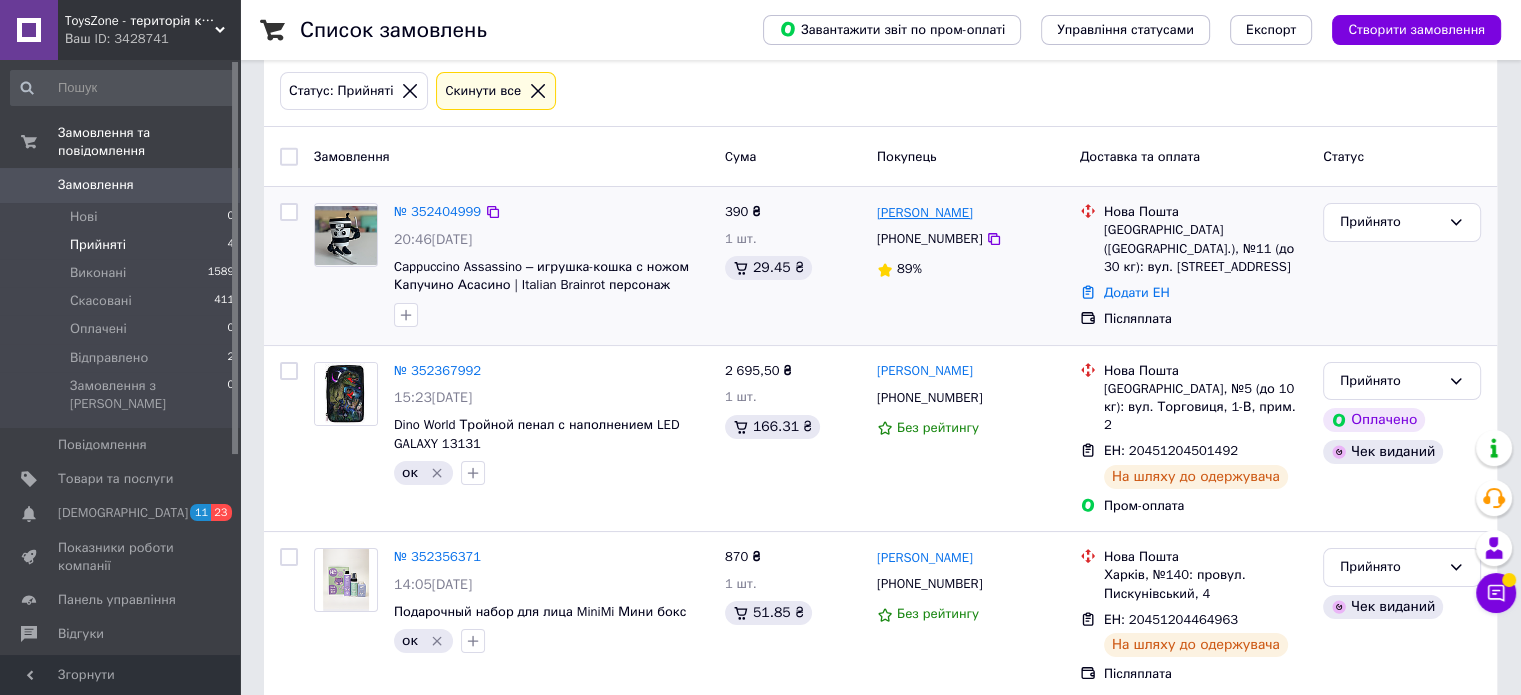 click on "[PERSON_NAME]" at bounding box center [925, 213] 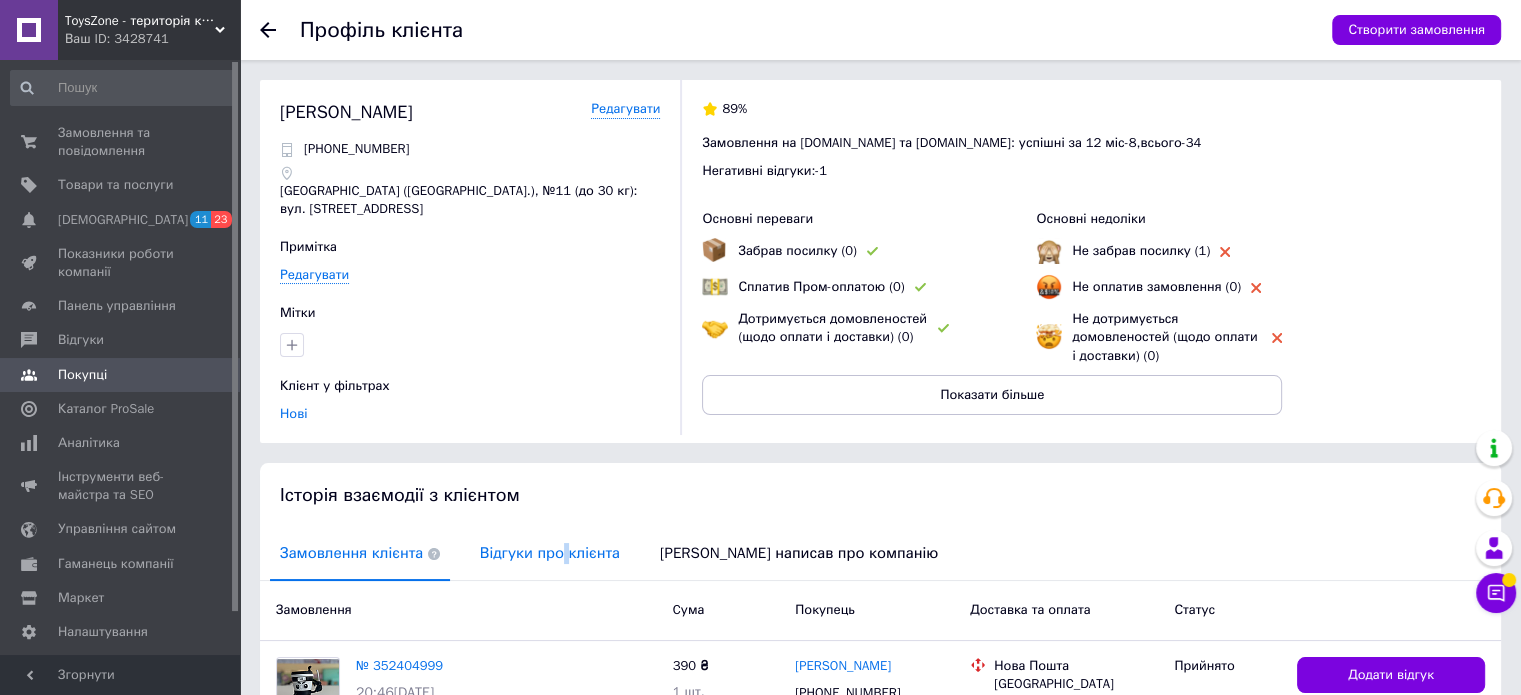 click on "Відгуки про клієнта" at bounding box center (550, 553) 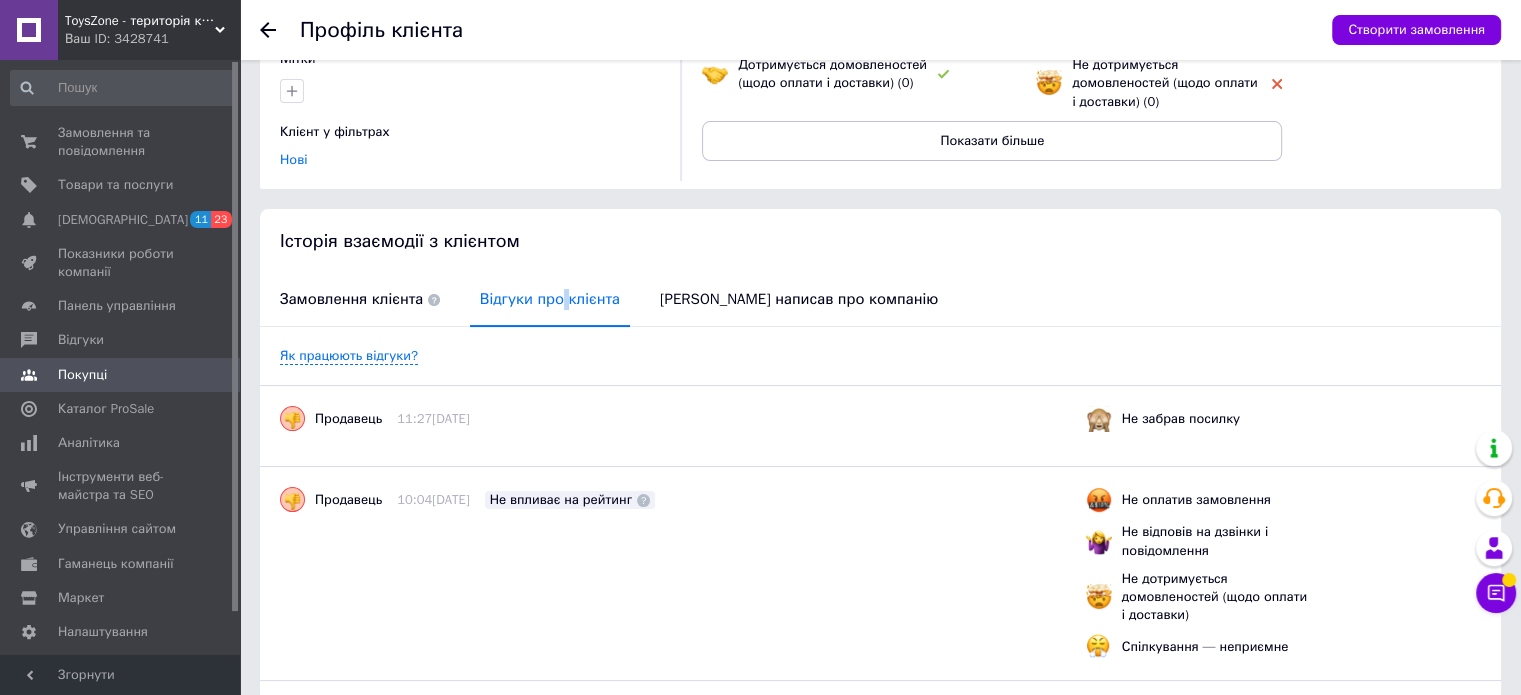 scroll, scrollTop: 0, scrollLeft: 0, axis: both 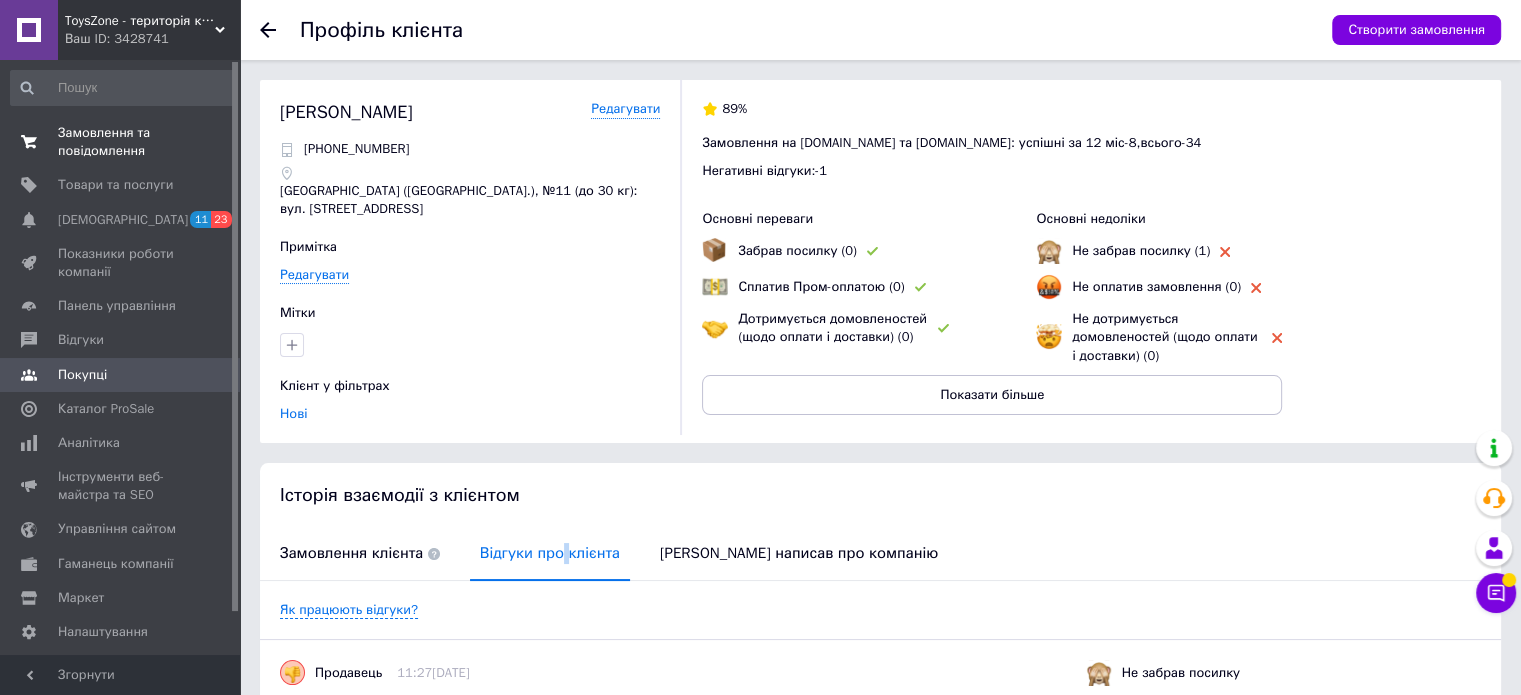 click on "Замовлення та повідомлення" at bounding box center [121, 142] 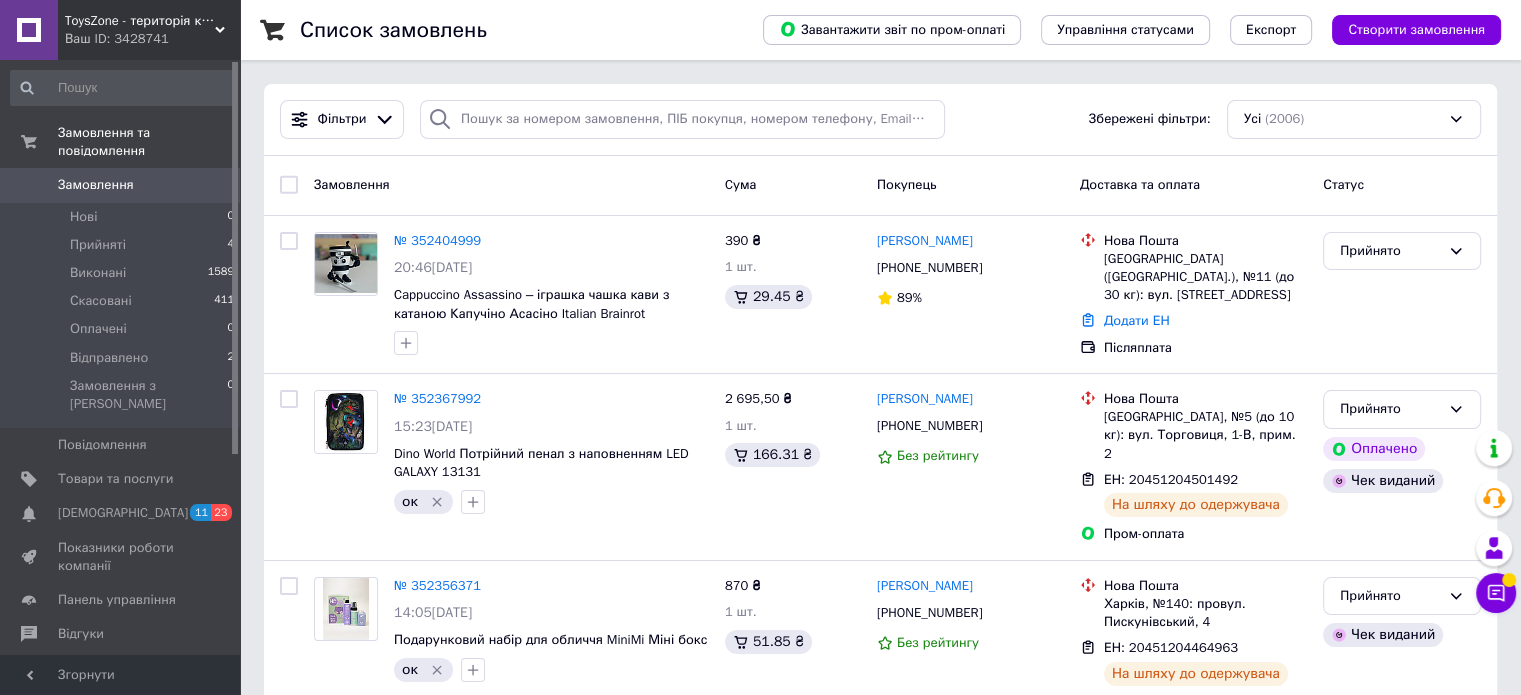 click on "ToysZone  - територія крутих іграшок" at bounding box center (140, 21) 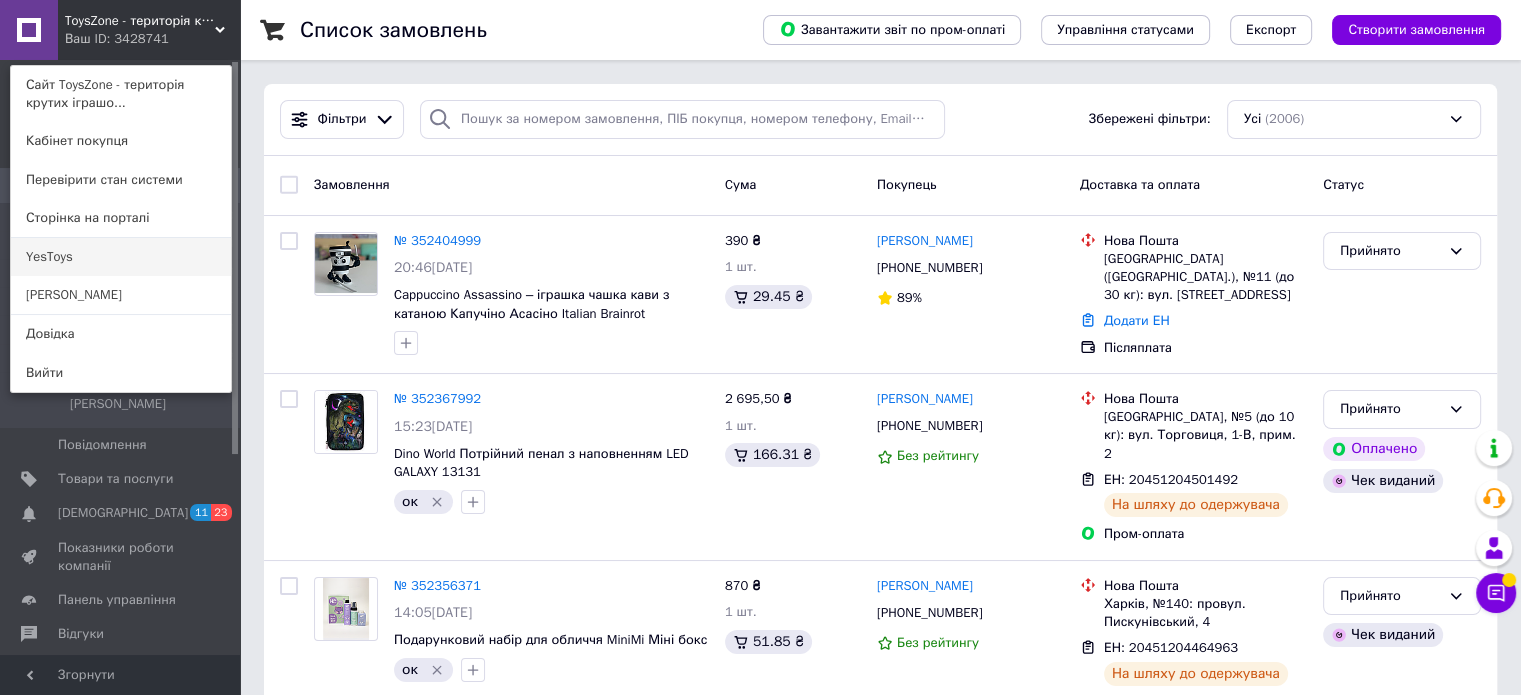 click on "YesToys" at bounding box center (121, 257) 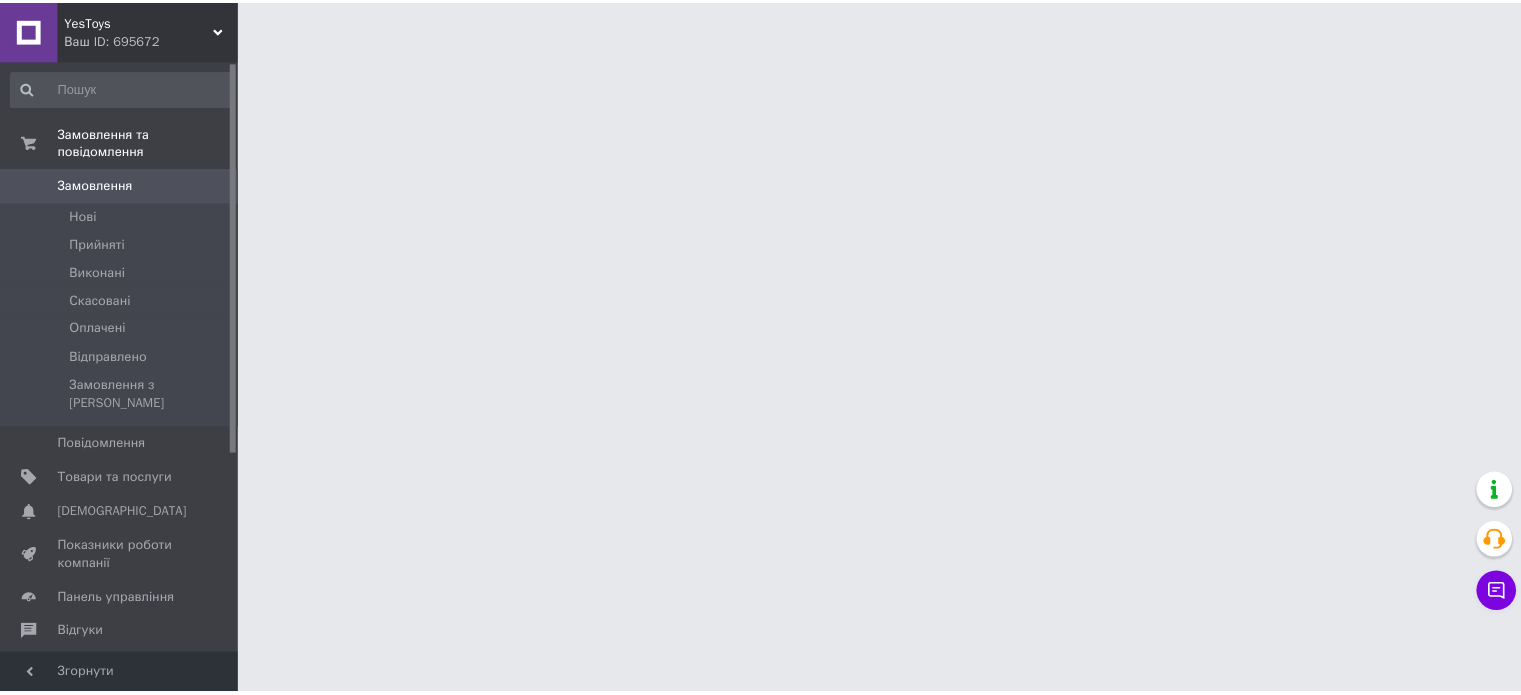 scroll, scrollTop: 0, scrollLeft: 0, axis: both 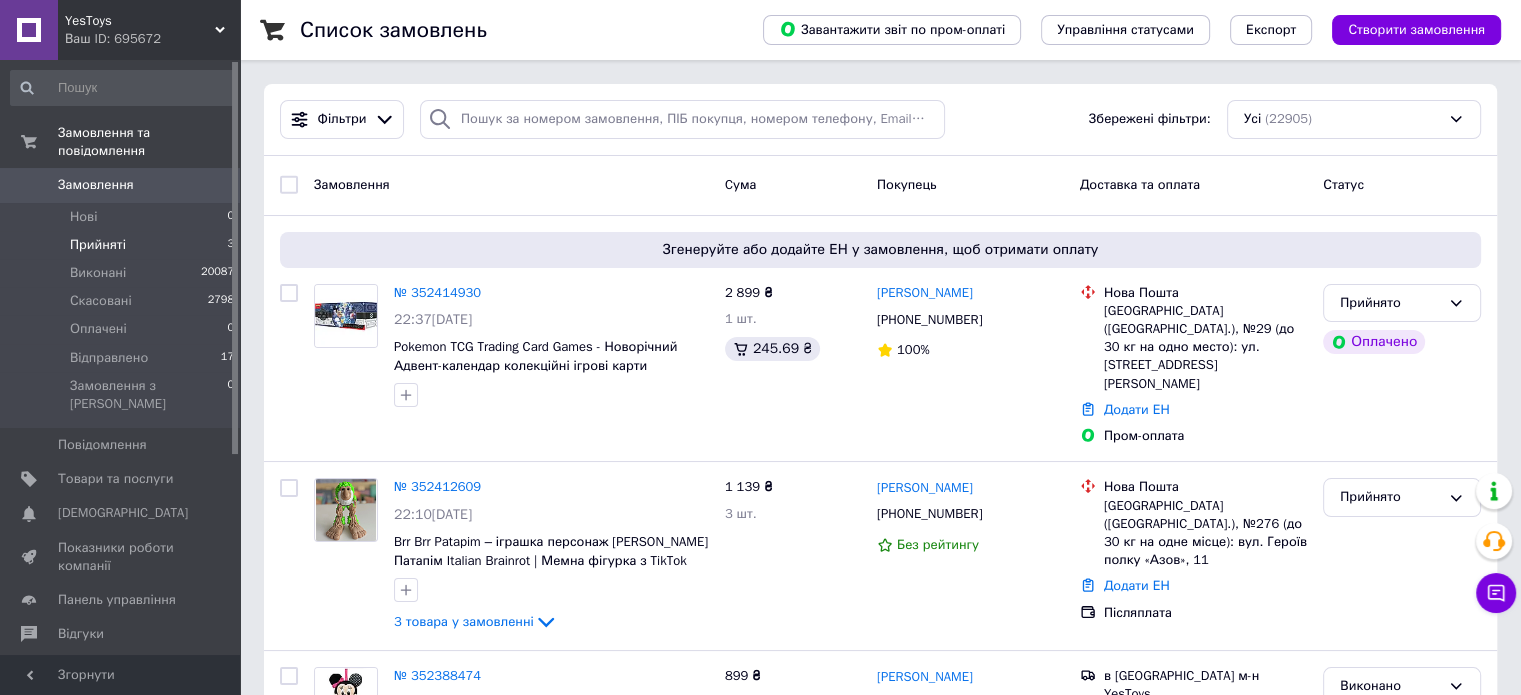 click on "Прийняті 3" at bounding box center [123, 245] 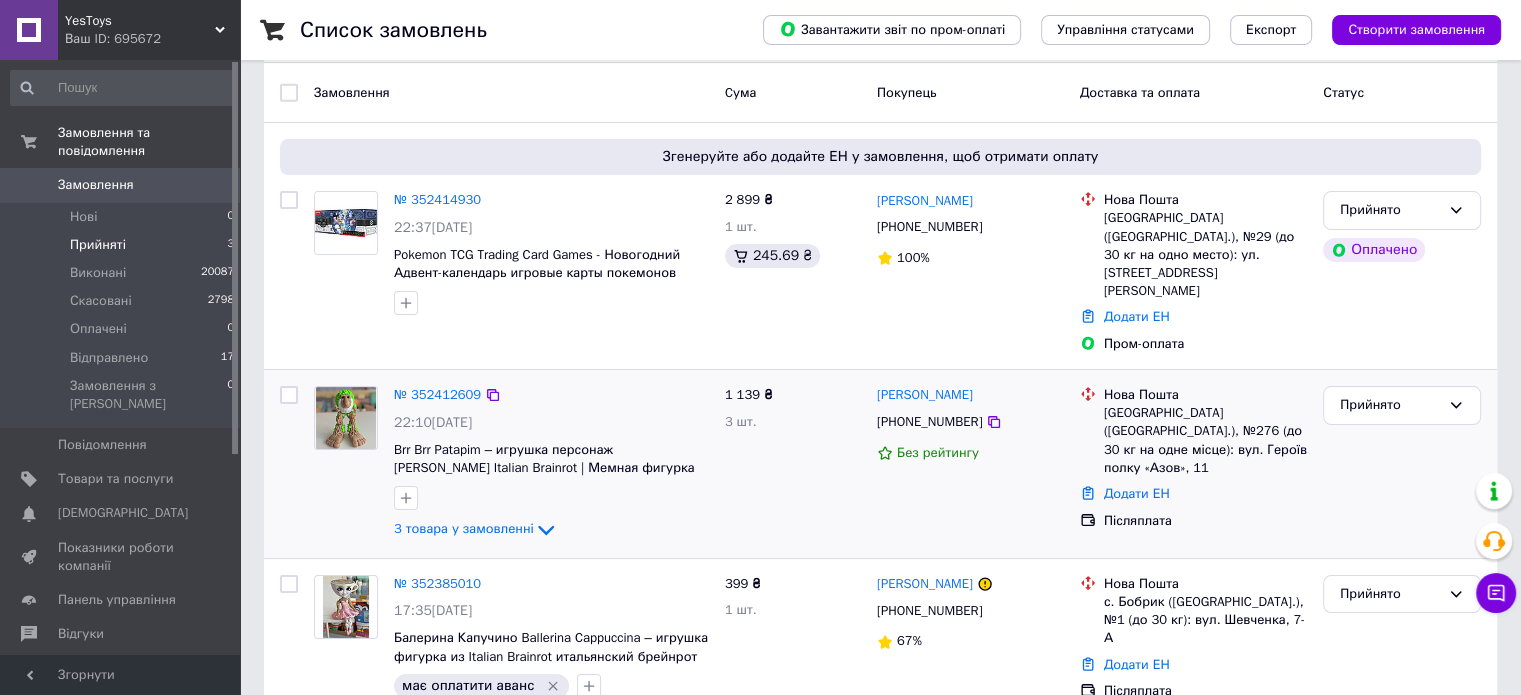 scroll, scrollTop: 0, scrollLeft: 0, axis: both 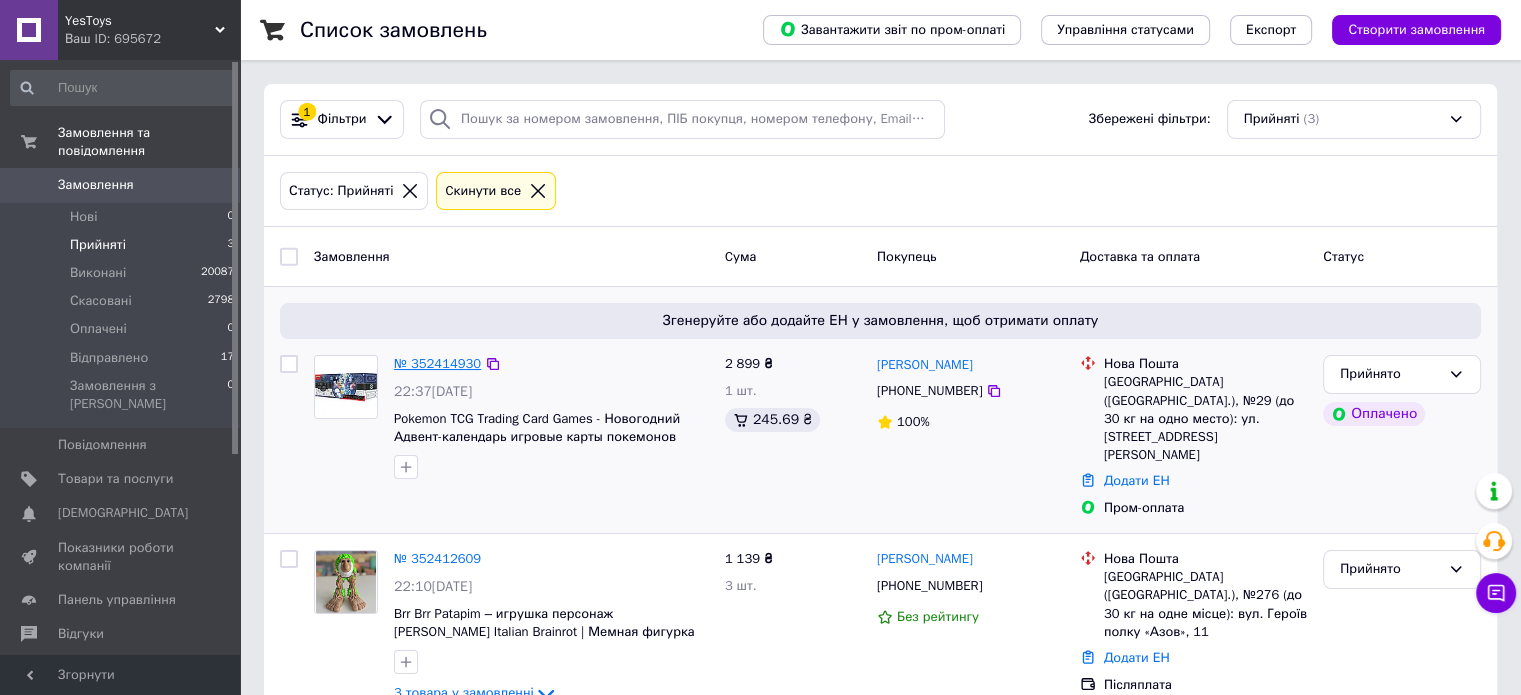 click on "№ 352414930" at bounding box center [437, 363] 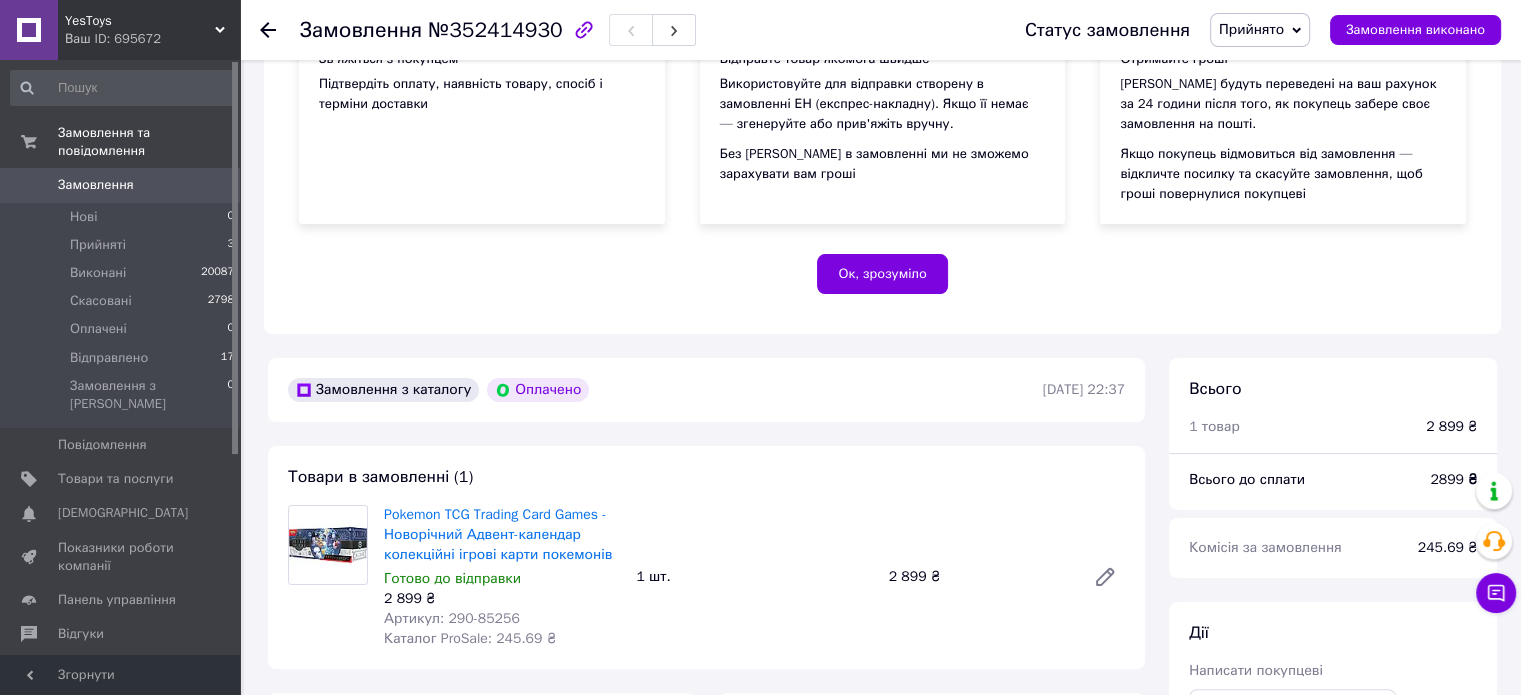 scroll, scrollTop: 500, scrollLeft: 0, axis: vertical 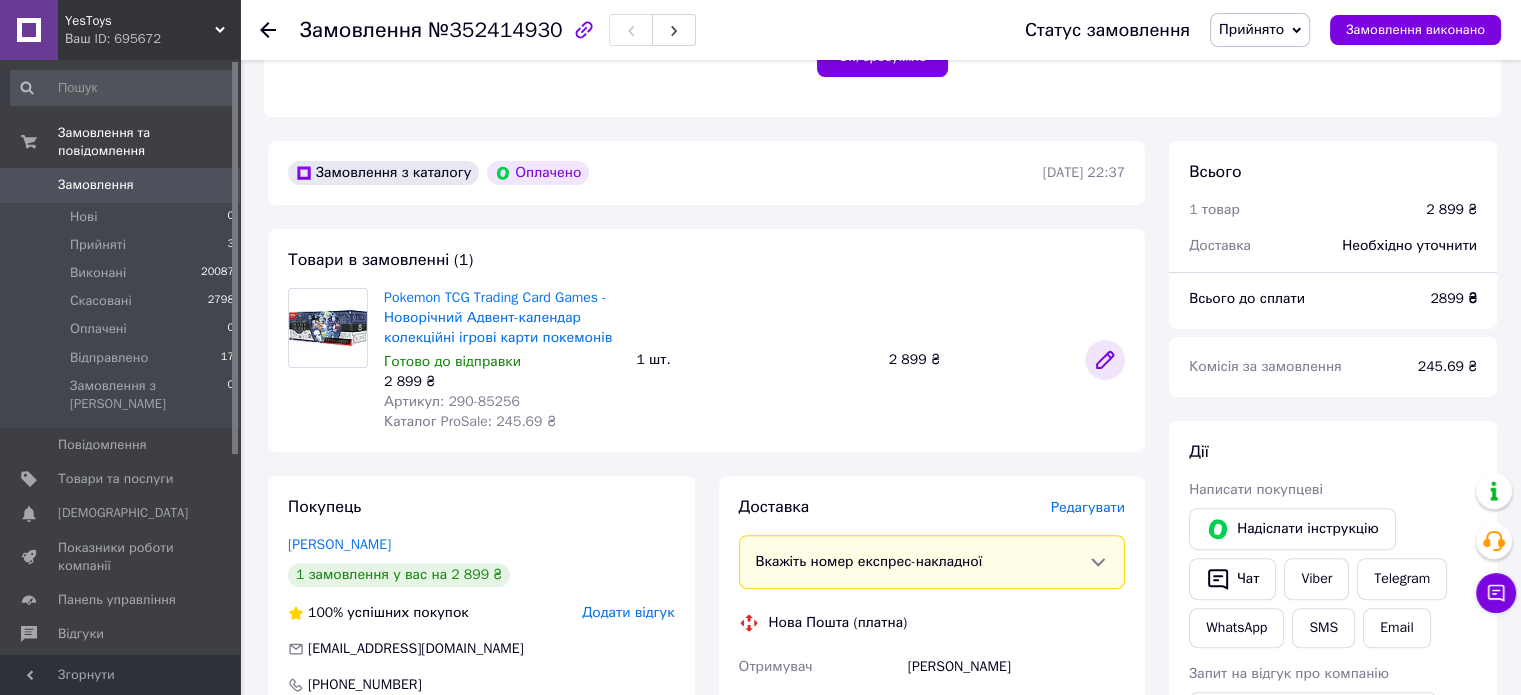 click 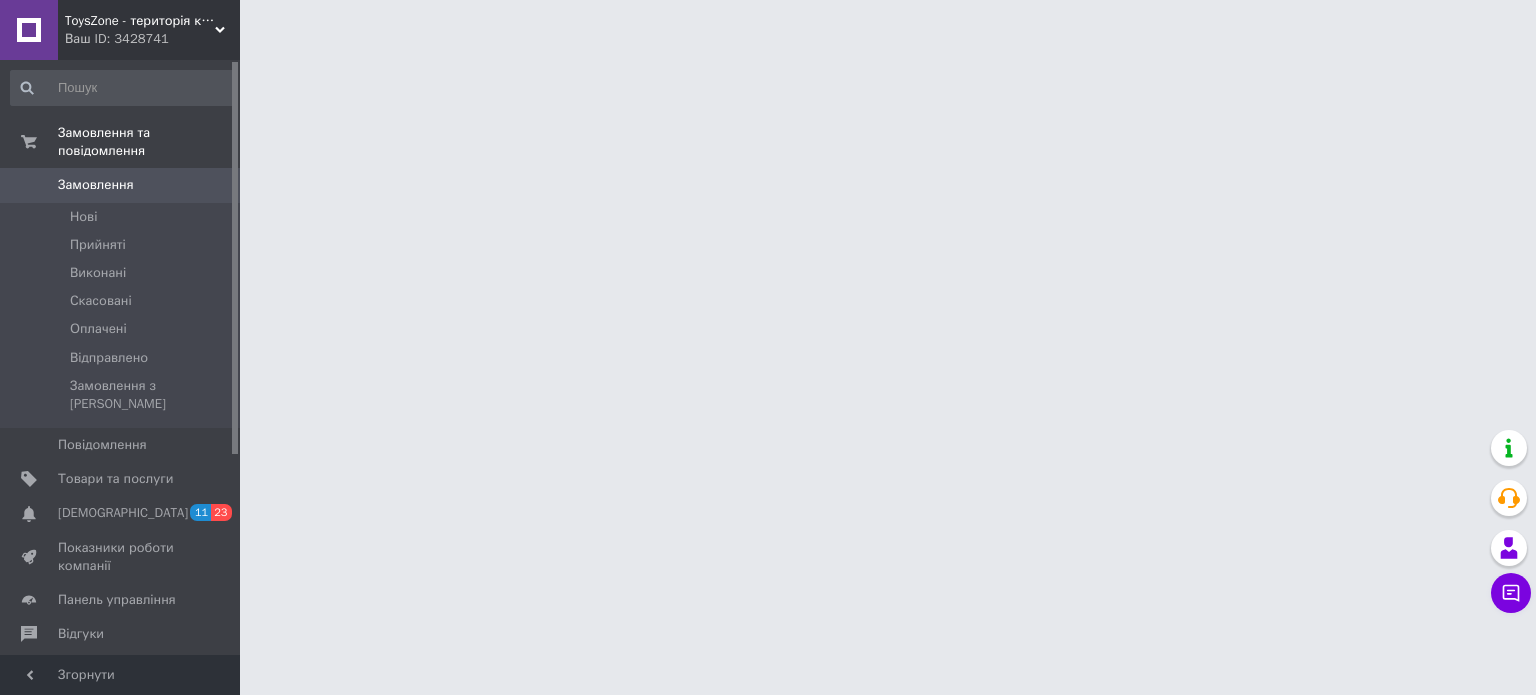 scroll, scrollTop: 0, scrollLeft: 0, axis: both 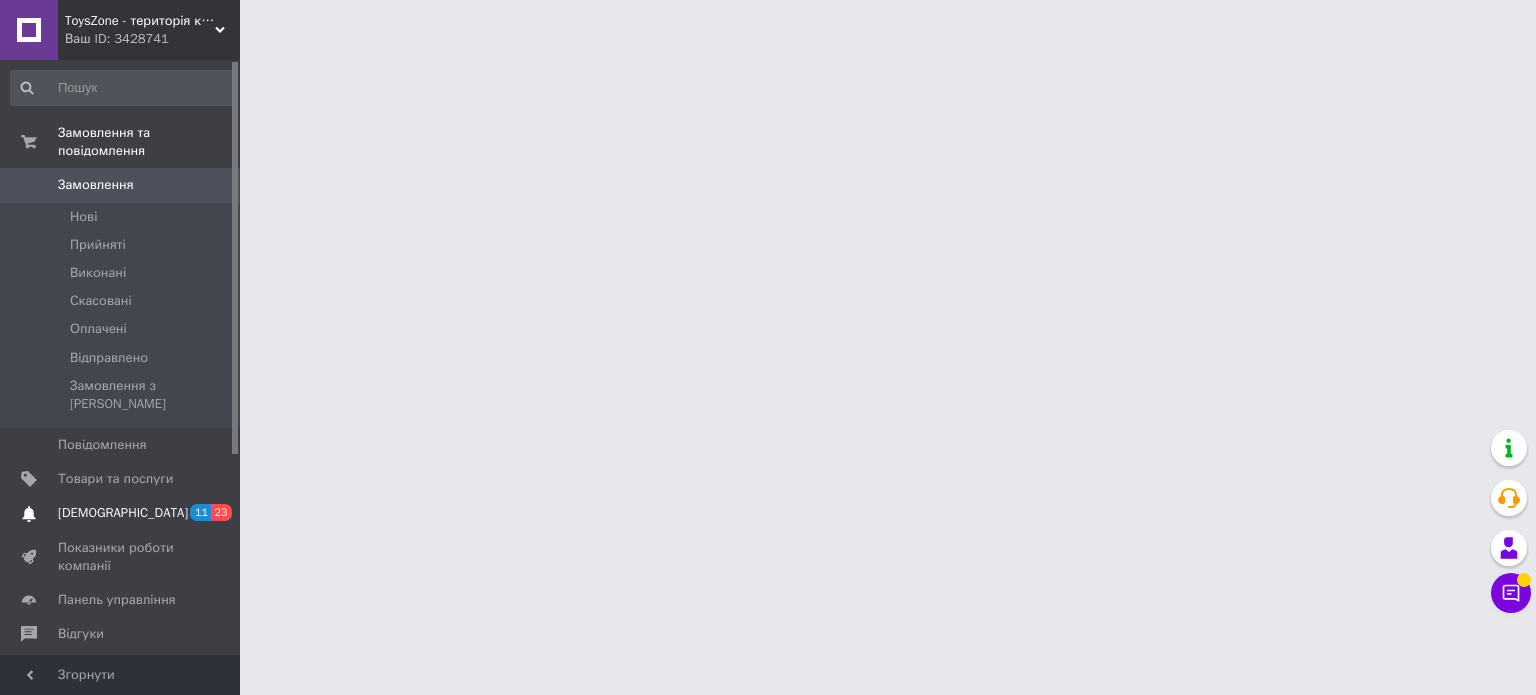 click on "Сповіщення 11 23" at bounding box center [123, 513] 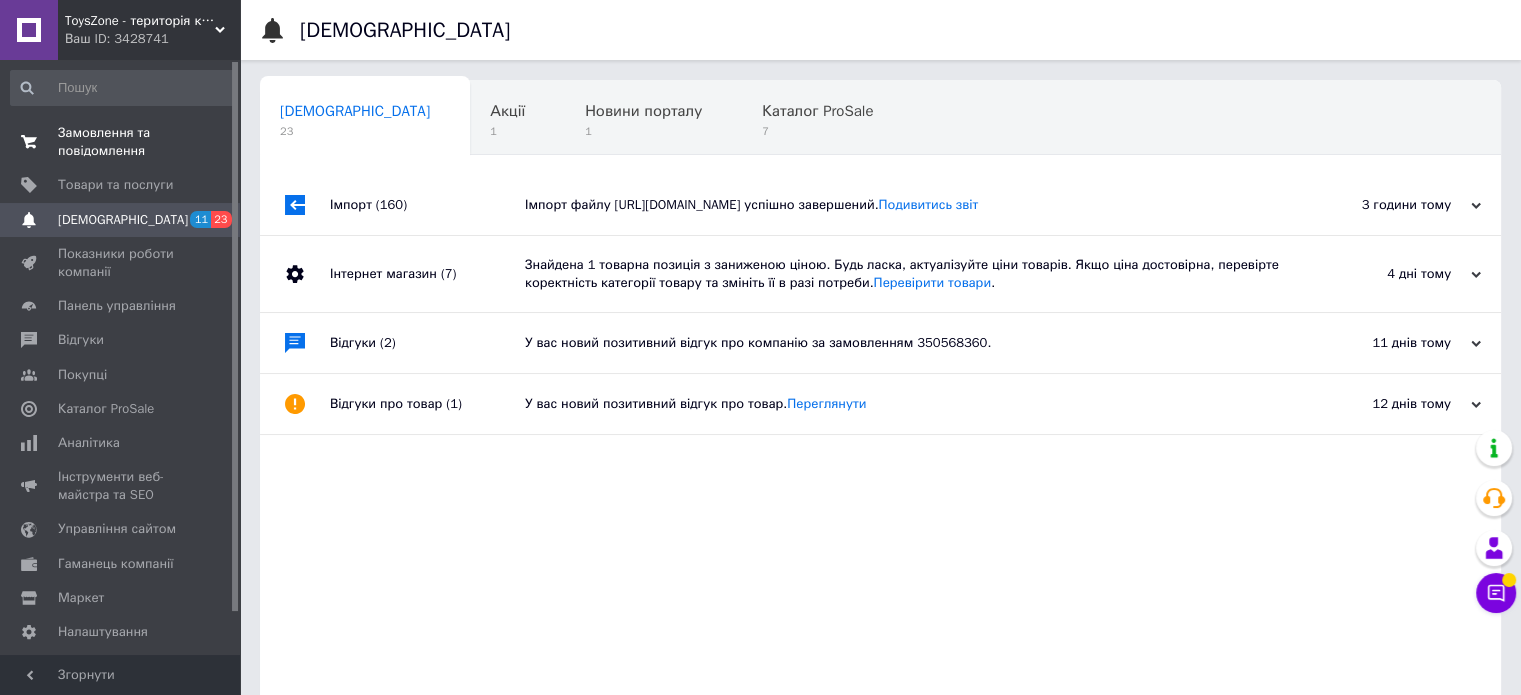 click on "Замовлення та повідомлення" at bounding box center [121, 142] 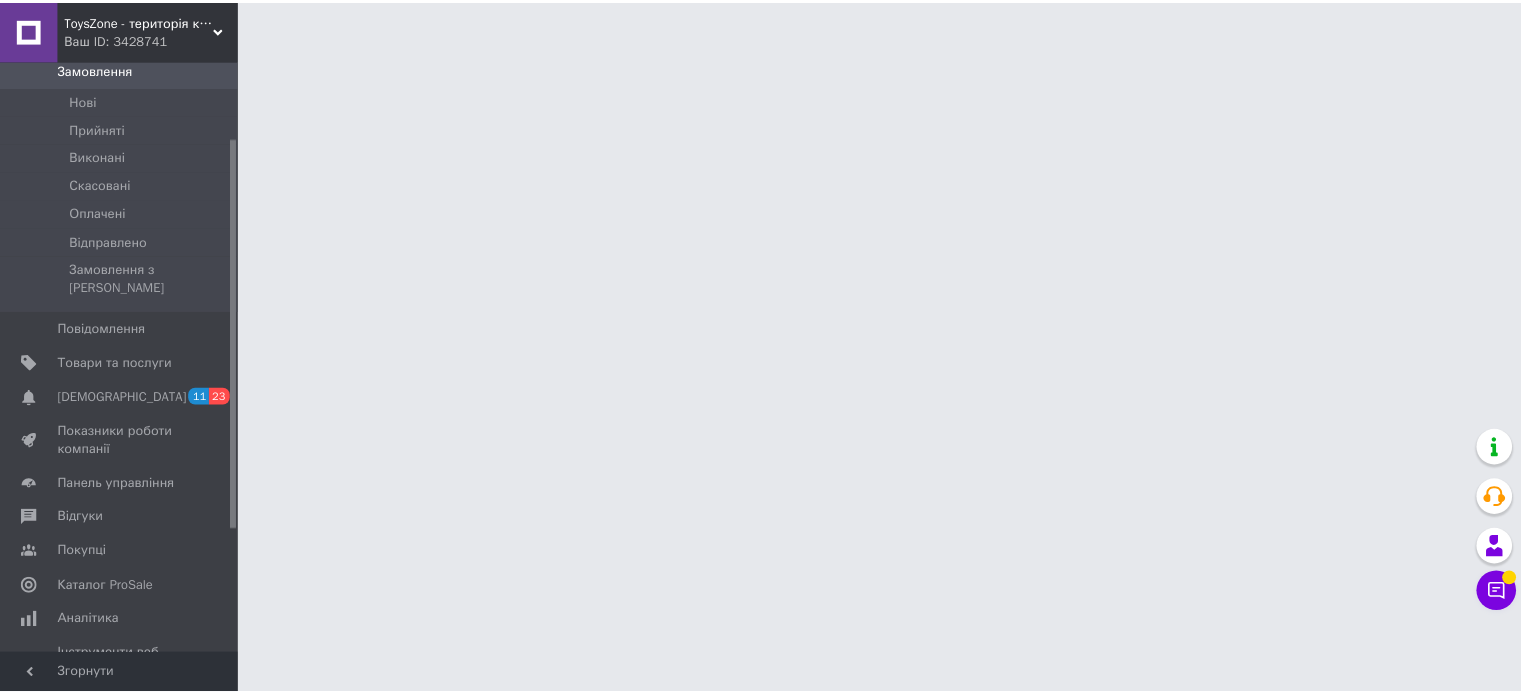 scroll, scrollTop: 303, scrollLeft: 0, axis: vertical 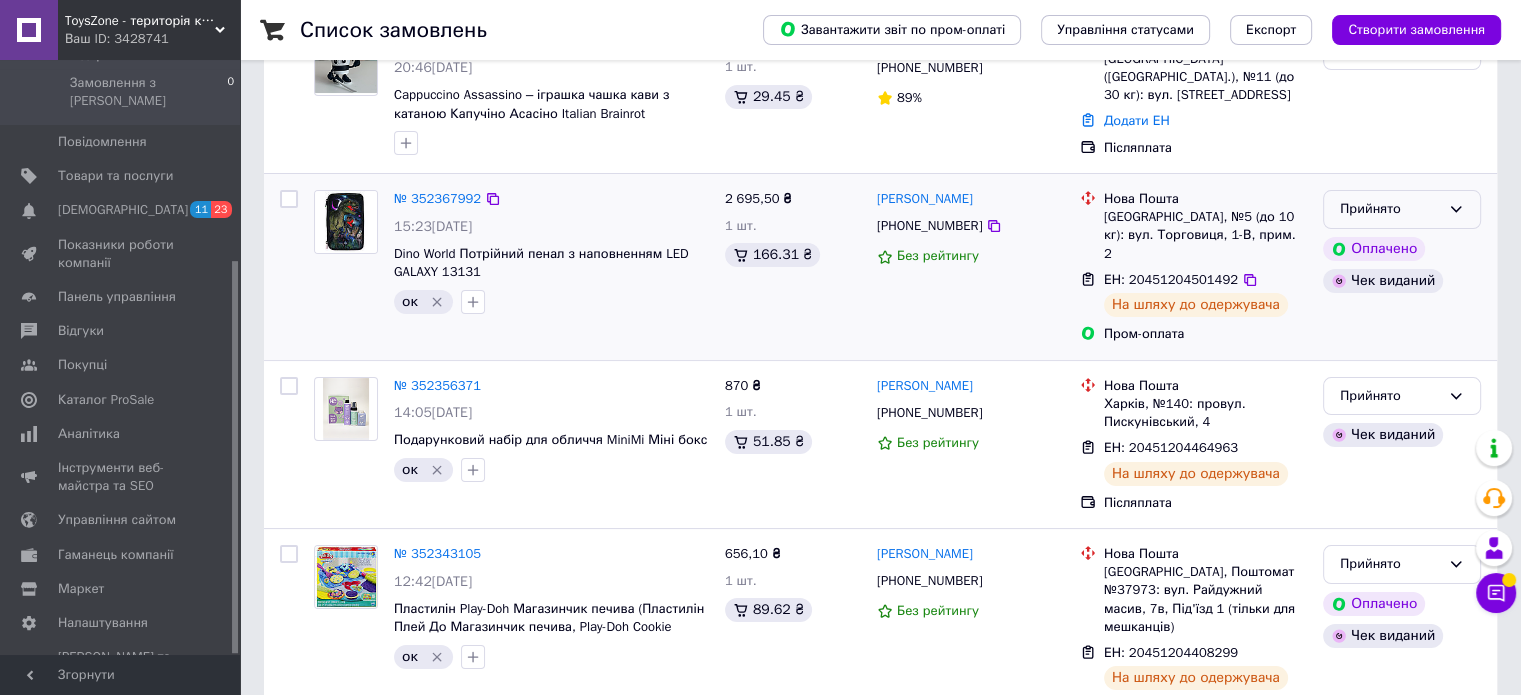 click 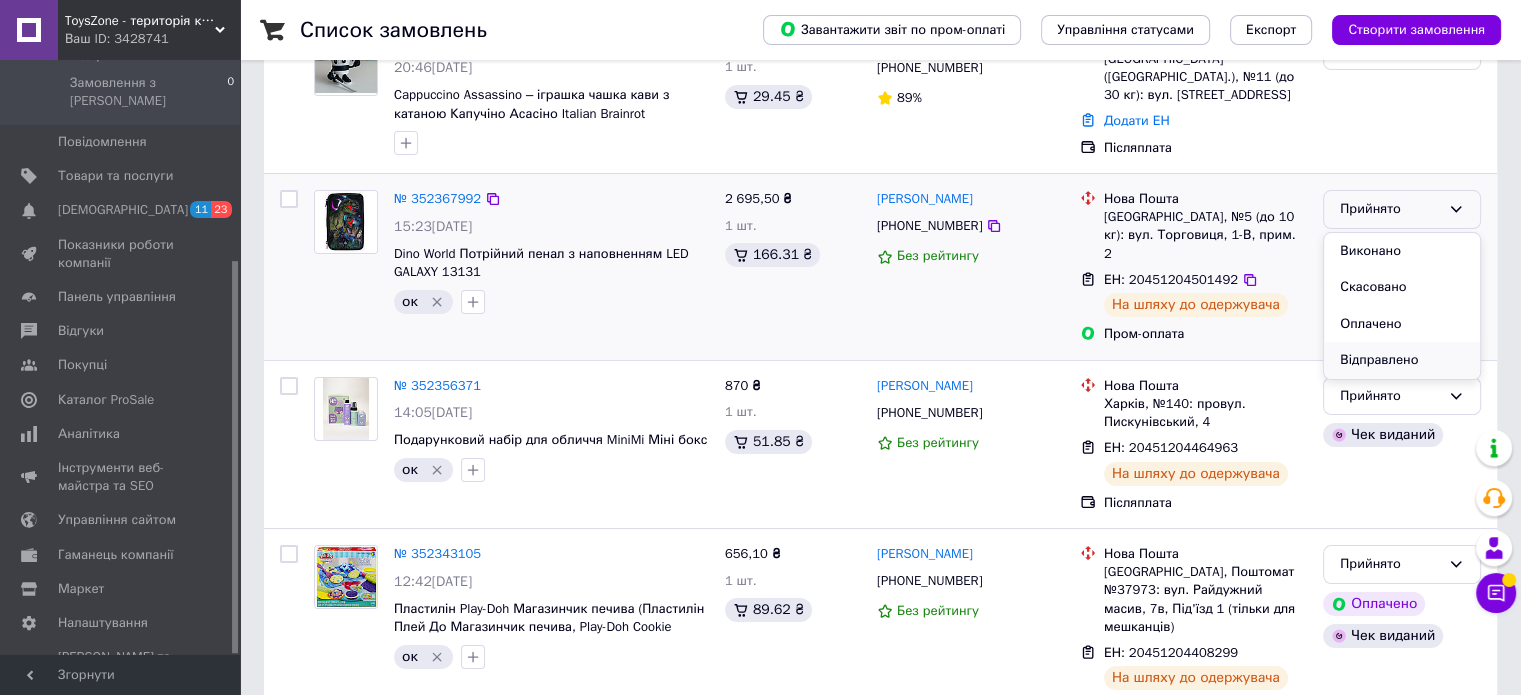 click on "Відправлено" at bounding box center (1402, 360) 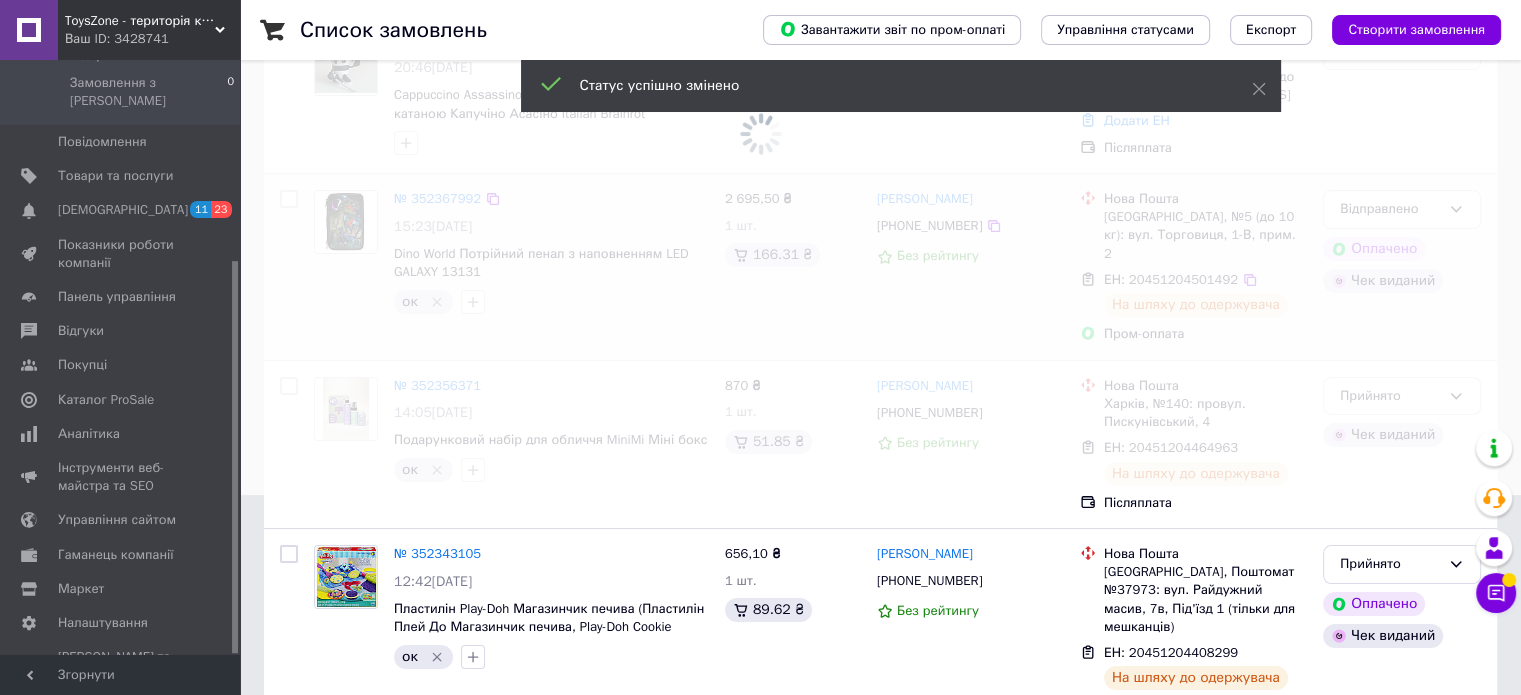 scroll, scrollTop: 300, scrollLeft: 0, axis: vertical 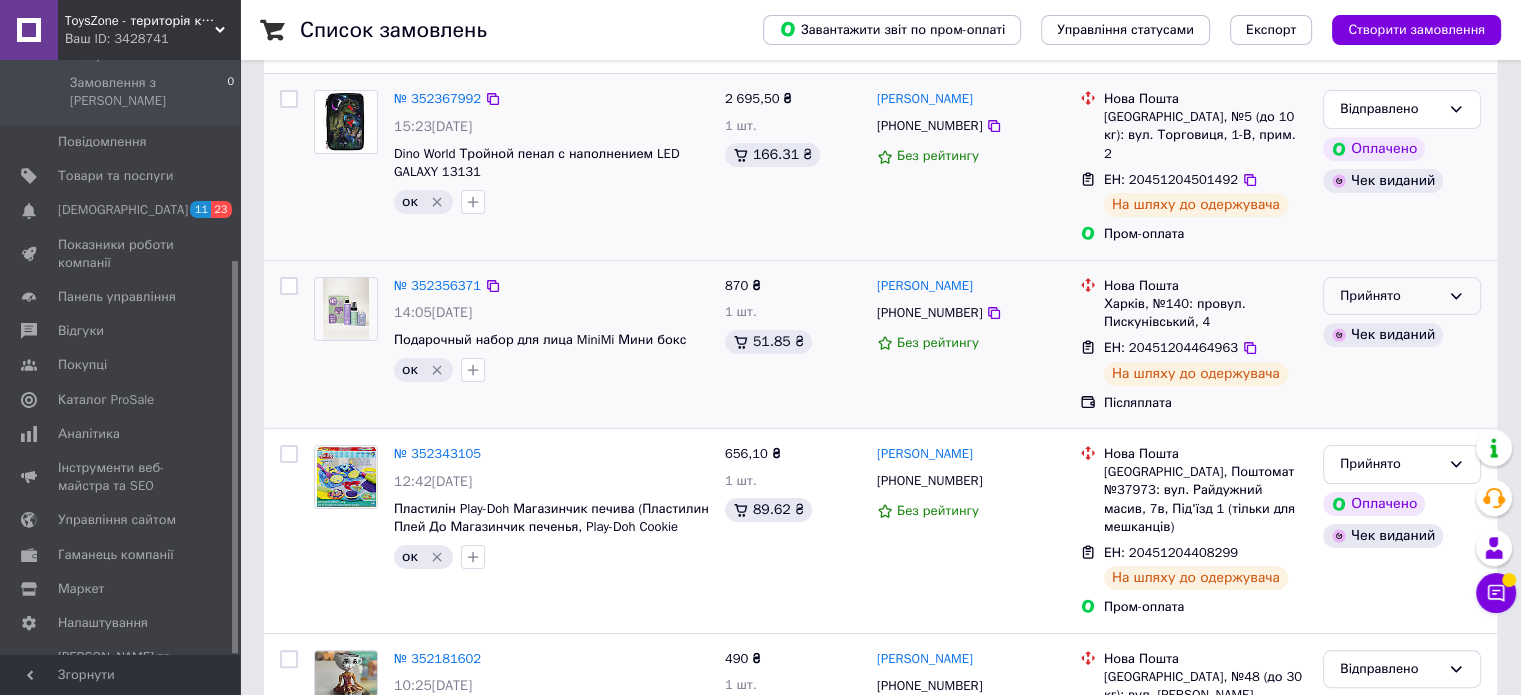 click 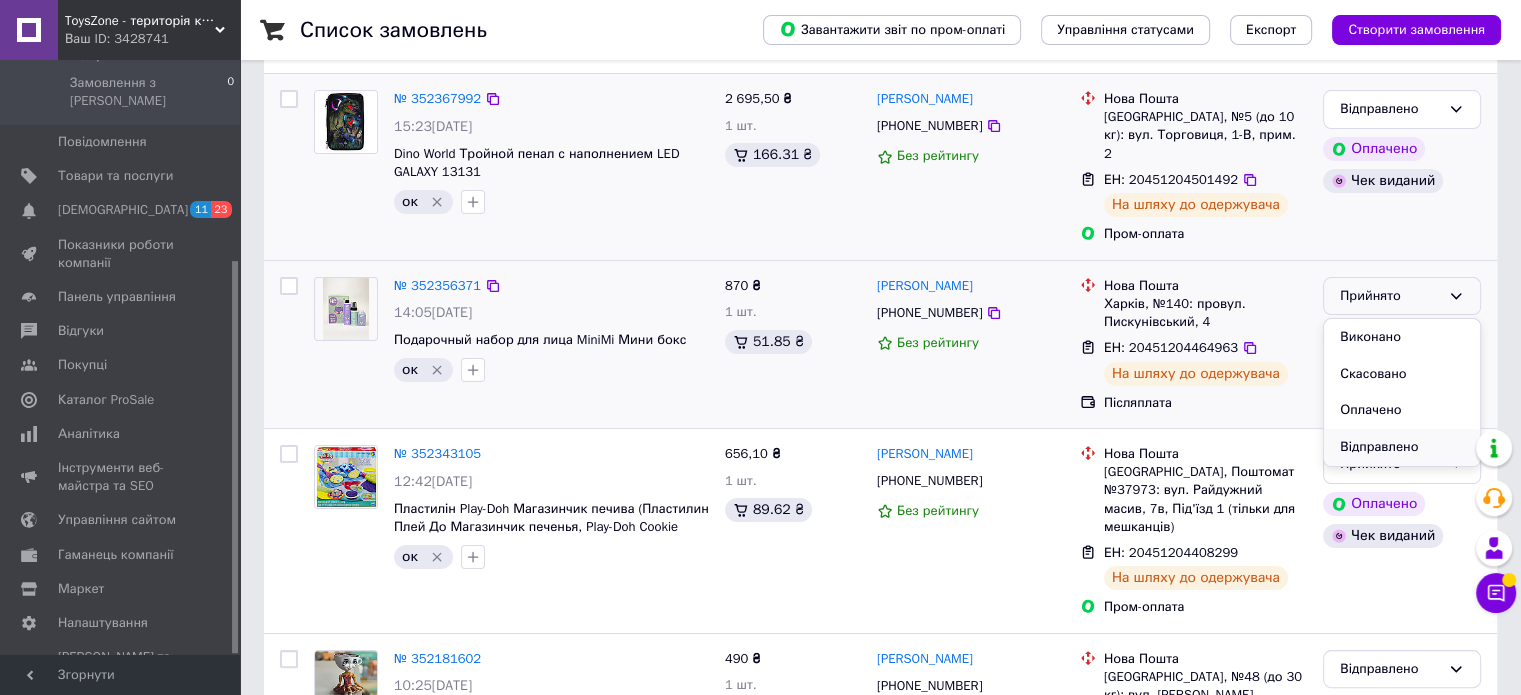 click on "Відправлено" at bounding box center [1402, 447] 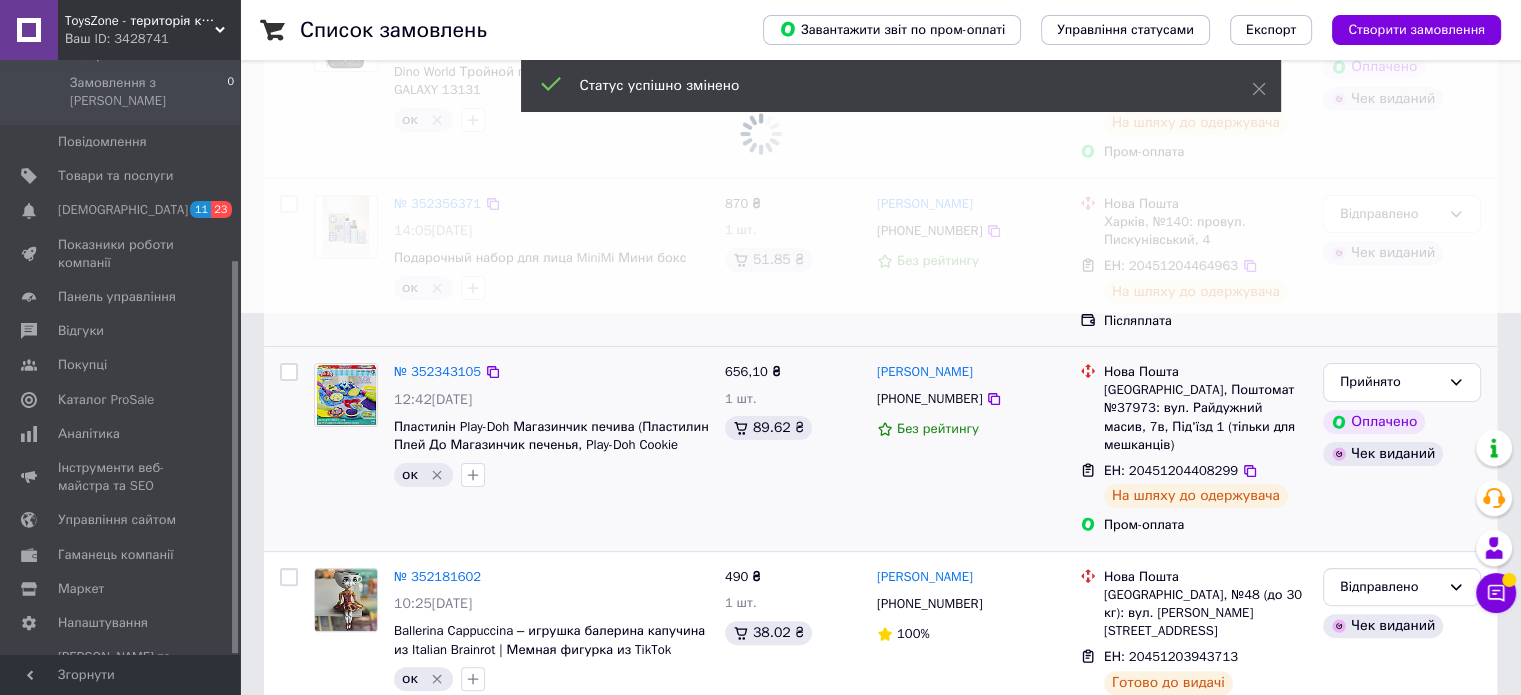 scroll, scrollTop: 400, scrollLeft: 0, axis: vertical 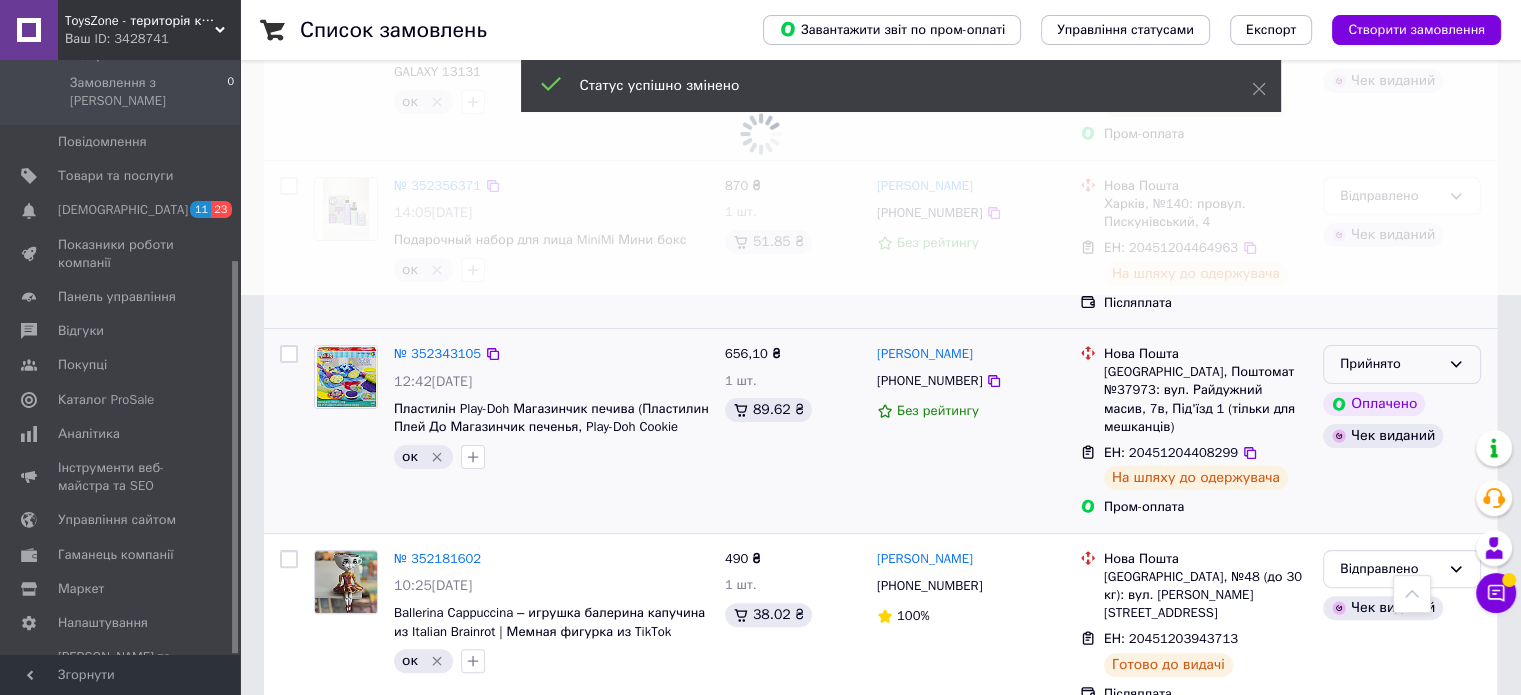click on "Прийнято" at bounding box center [1402, 364] 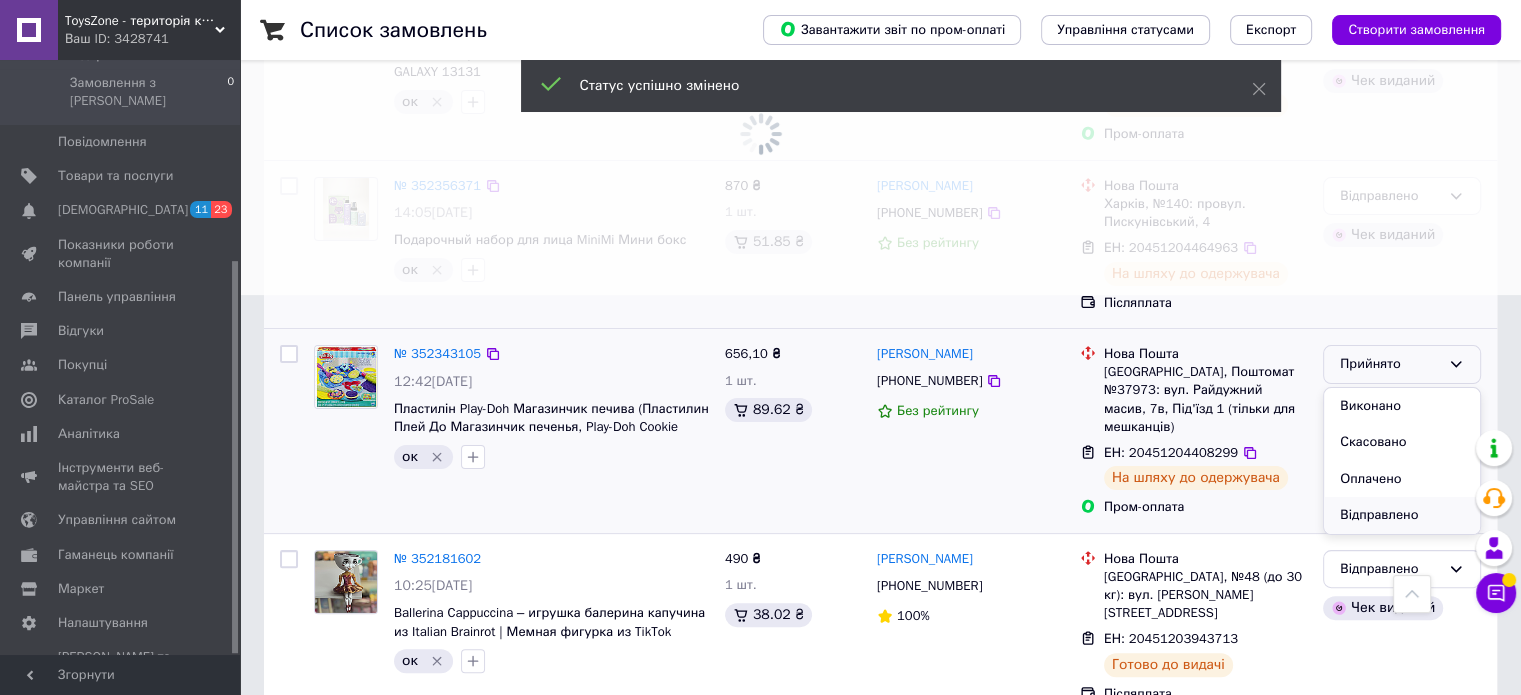click on "Відправлено" at bounding box center [1402, 515] 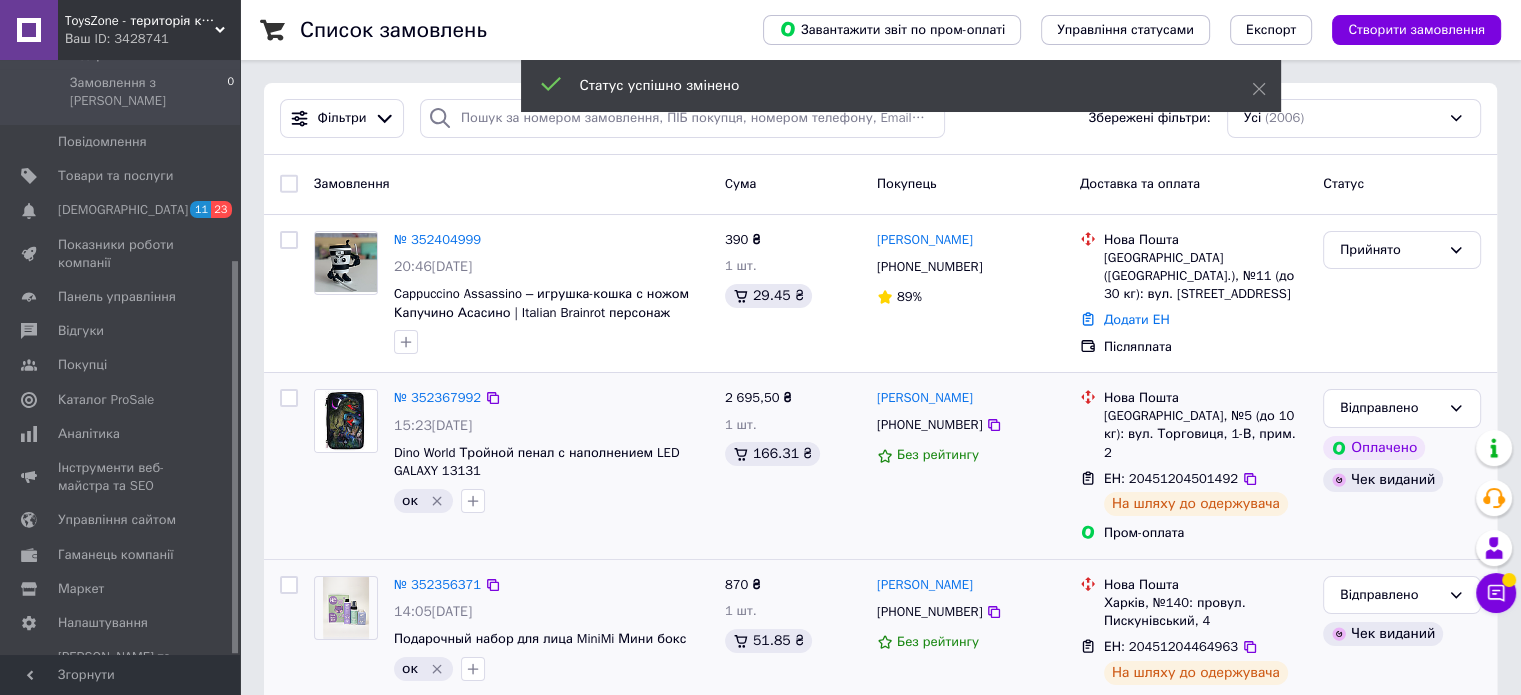 scroll, scrollTop: 0, scrollLeft: 0, axis: both 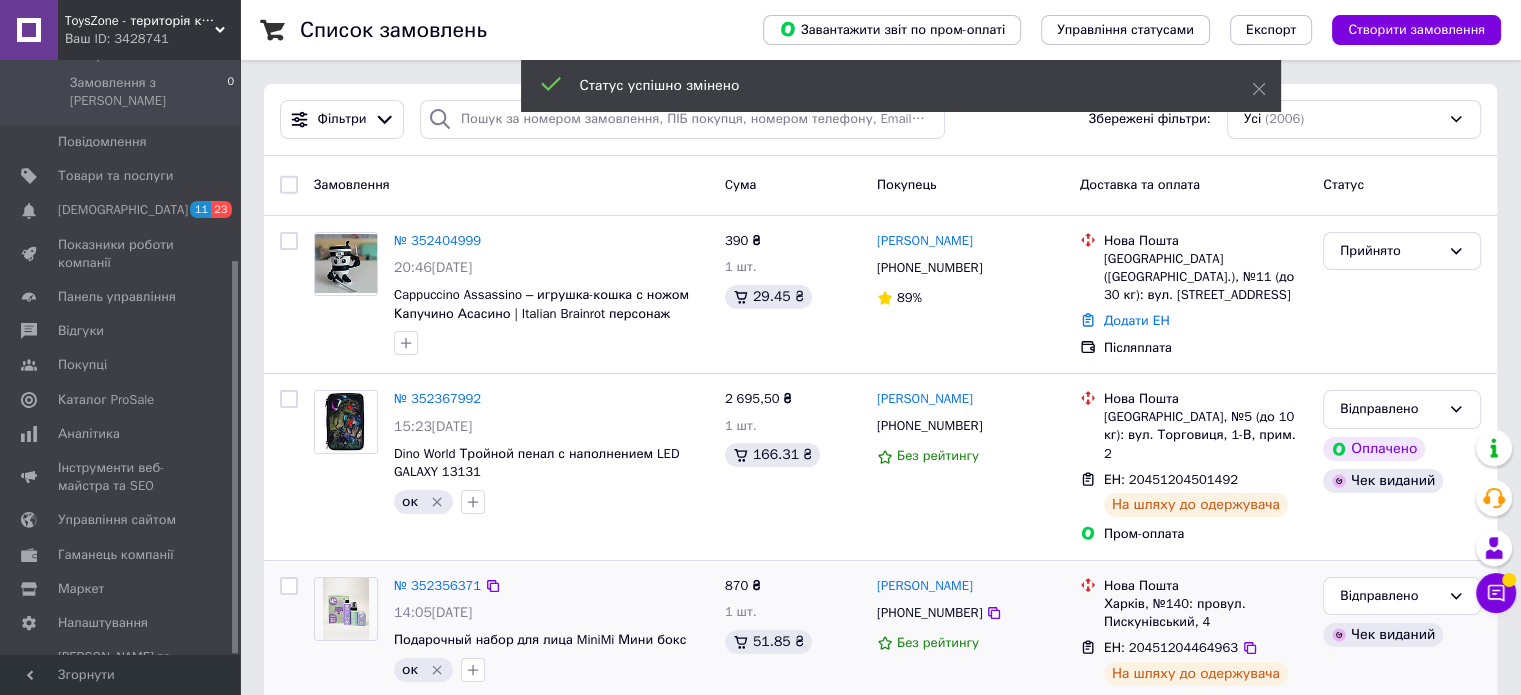 click on "ToysZone  - територія крутих іграшок" at bounding box center [140, 21] 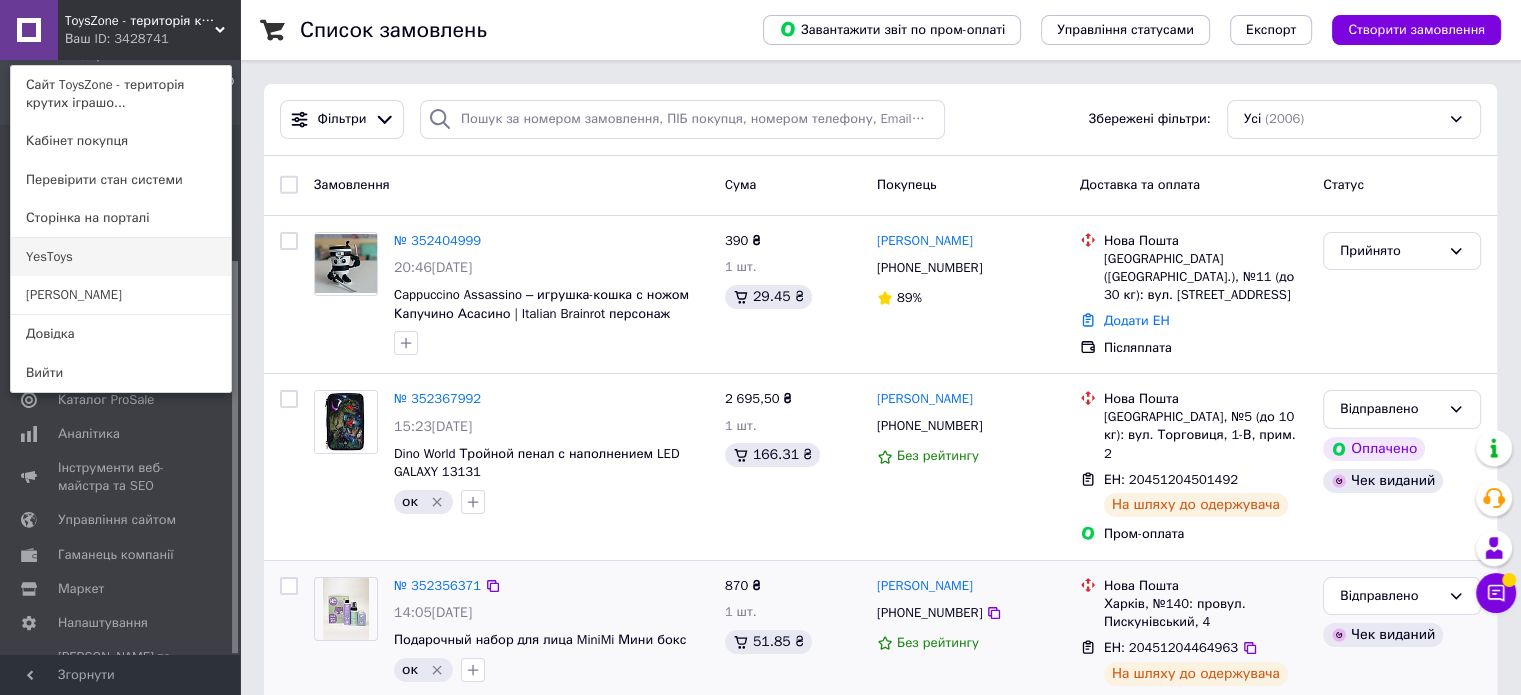 click on "YesToys" at bounding box center (121, 257) 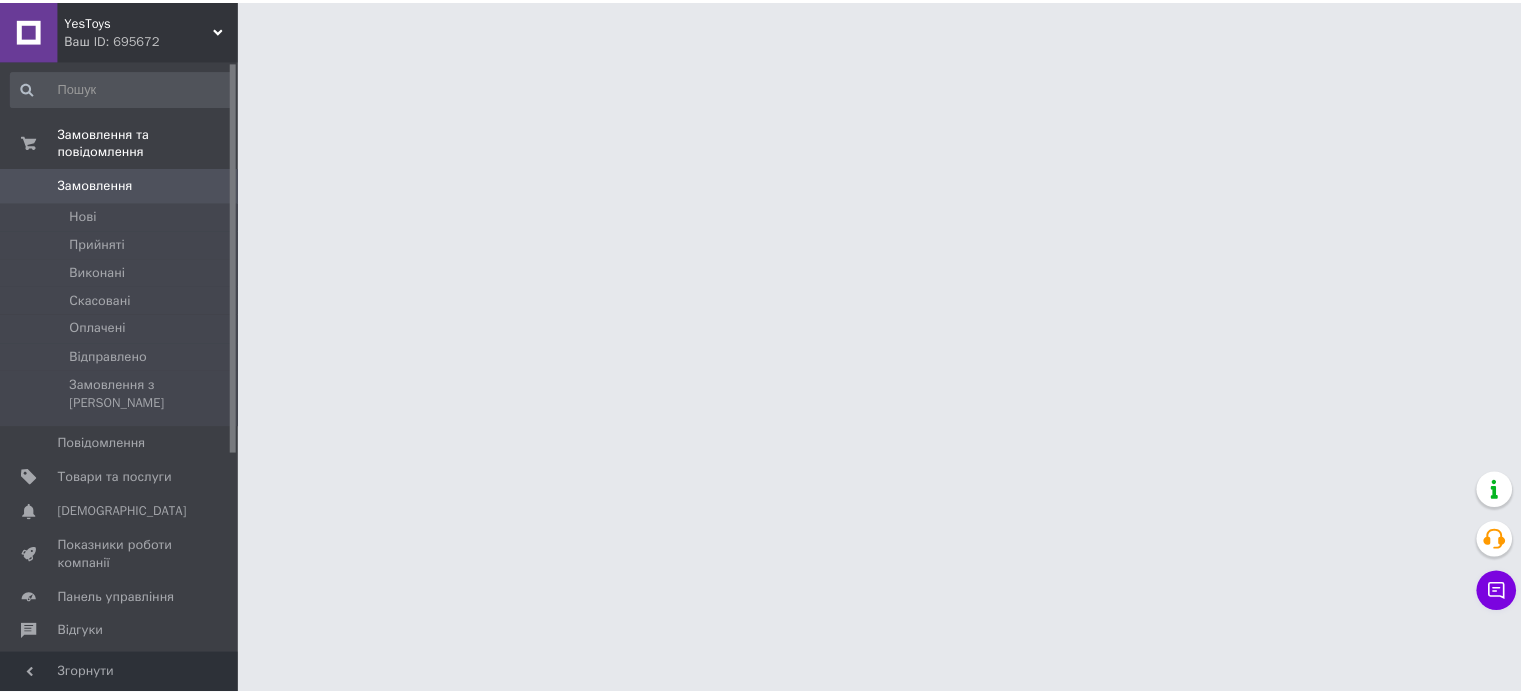 scroll, scrollTop: 0, scrollLeft: 0, axis: both 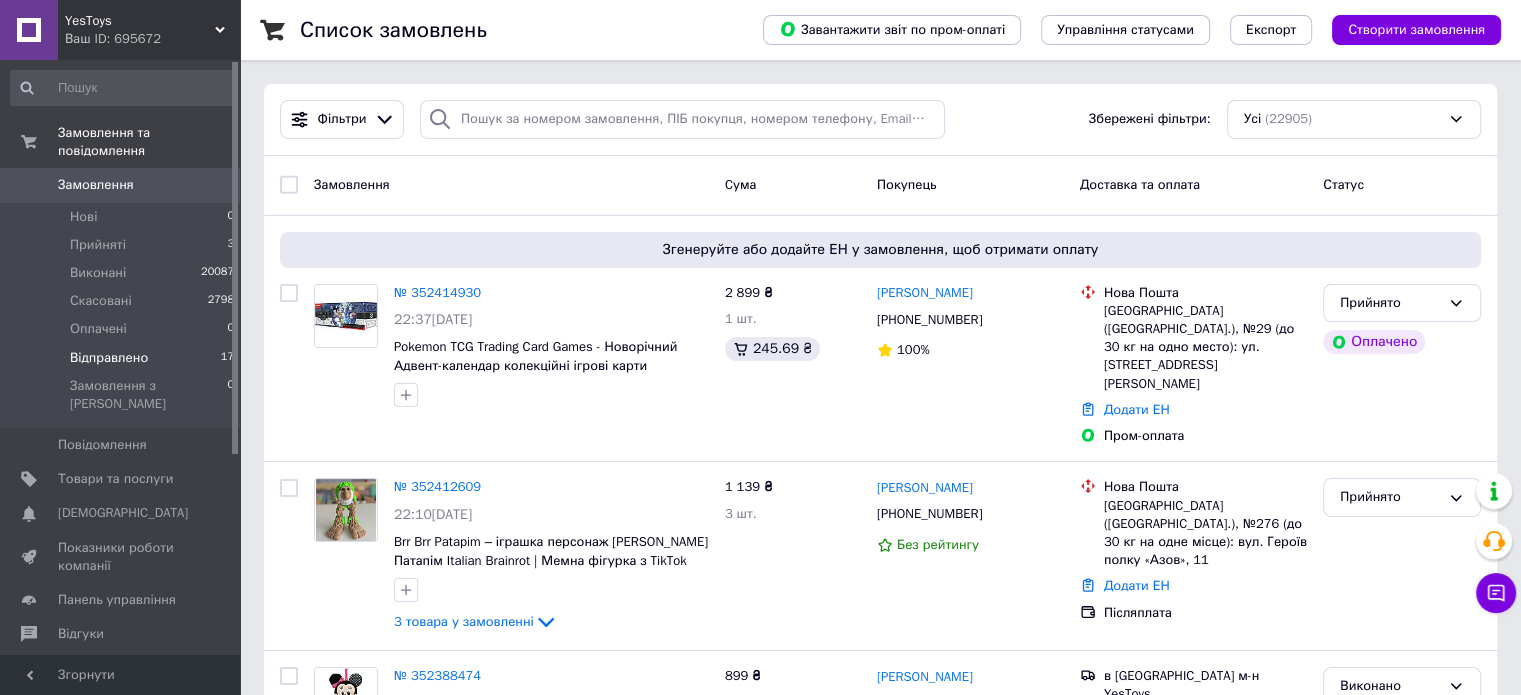 click on "Відправлено 17" at bounding box center (123, 358) 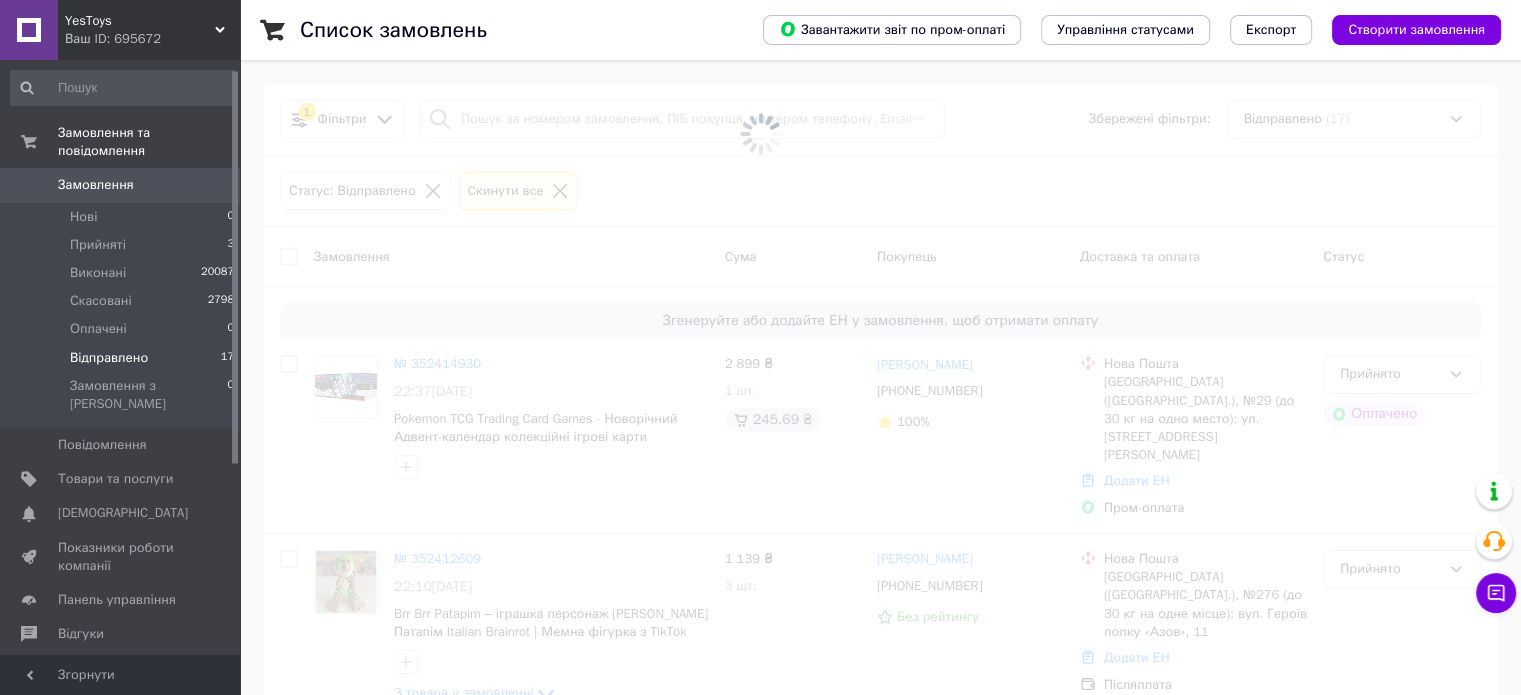 scroll, scrollTop: 100, scrollLeft: 0, axis: vertical 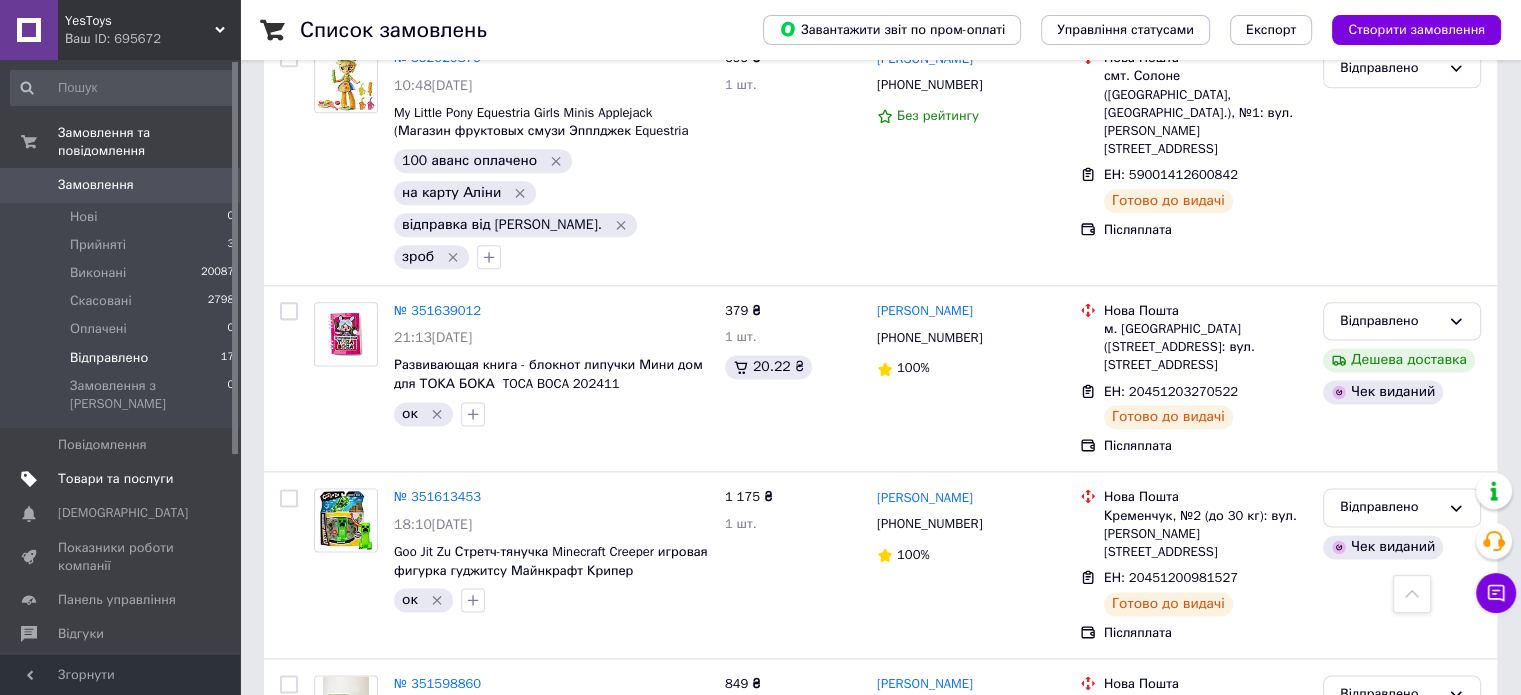 click on "Товари та послуги" at bounding box center (115, 479) 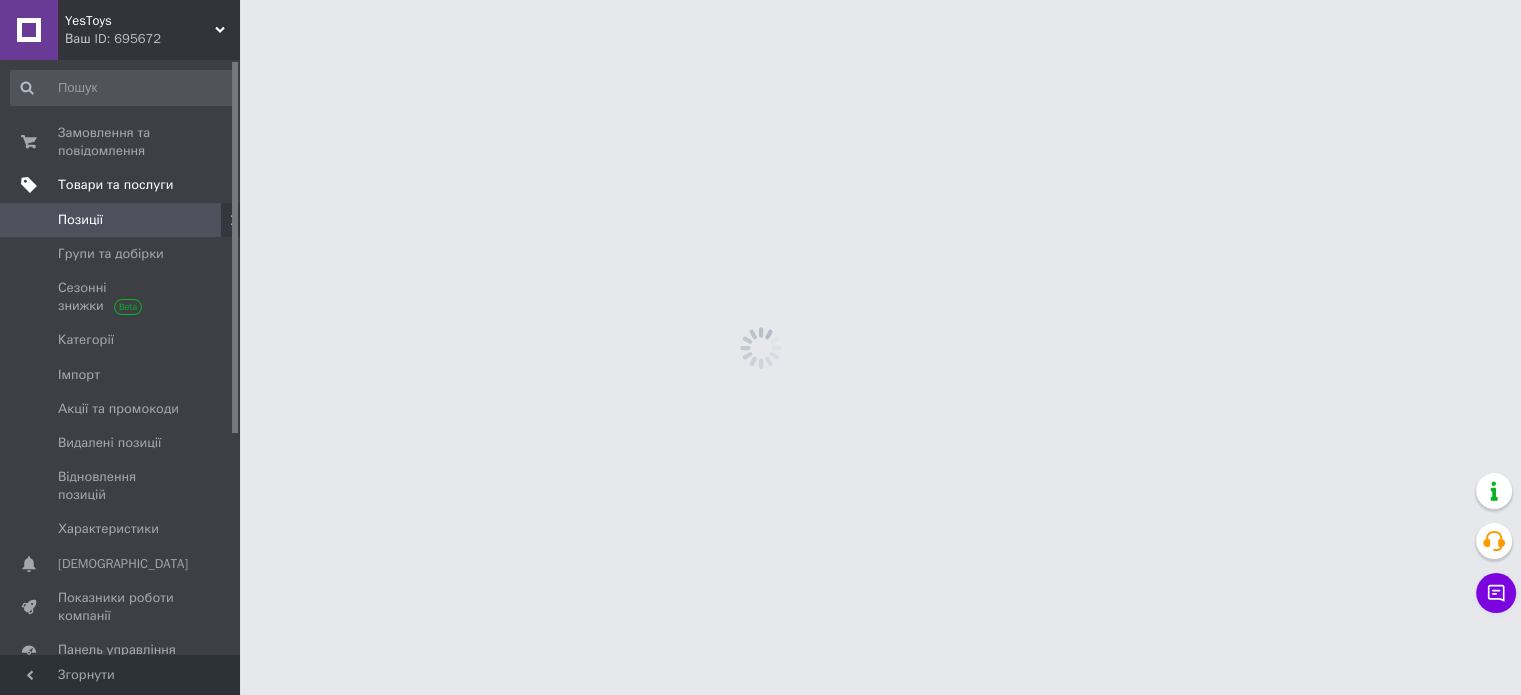 scroll, scrollTop: 0, scrollLeft: 0, axis: both 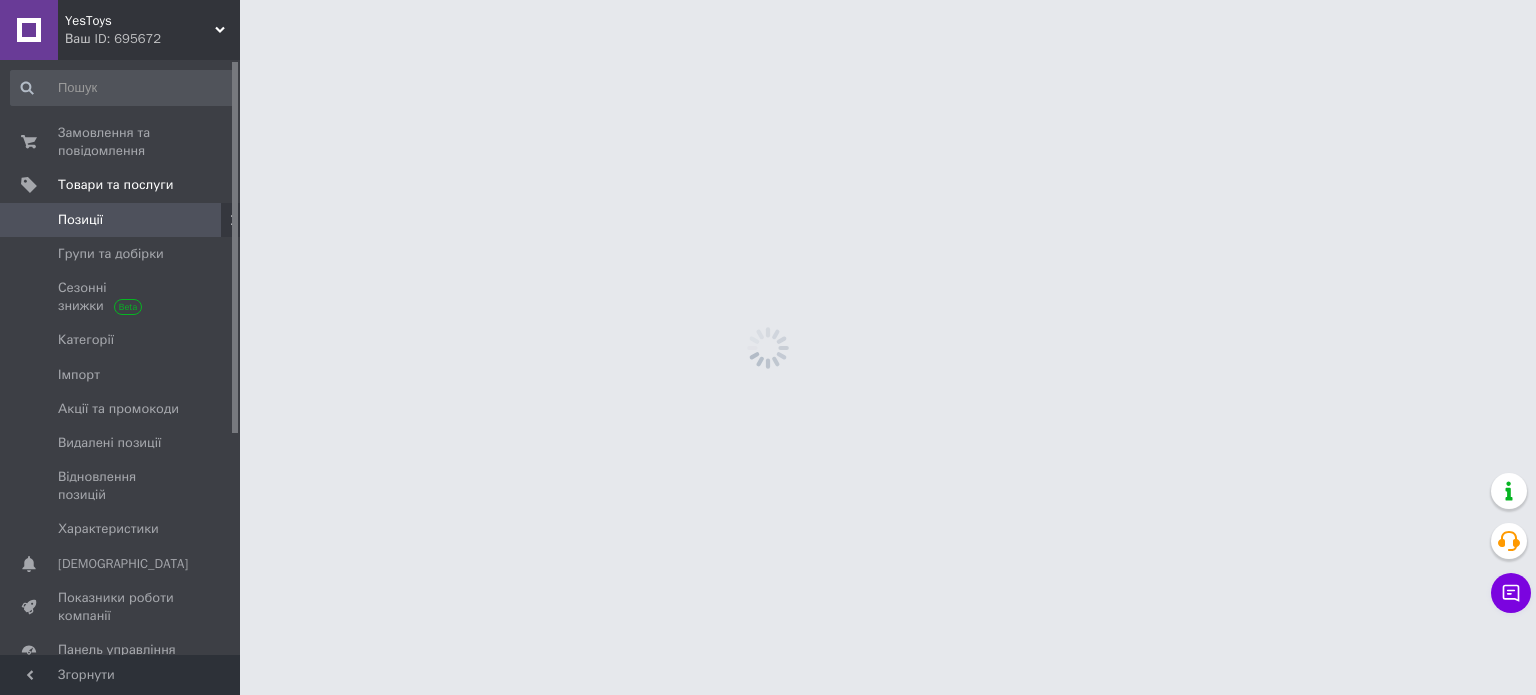 click on "YesToys Ваш ID: 695672 Сайт YesToys Кабінет покупця Перевірити стан системи Сторінка на порталі ToysZone  - територія крутих іграшок [PERSON_NAME] Тельпук Довідка Вийти Замовлення та повідомлення 0 0 Товари та послуги Позиції Групи та добірки Сезонні знижки Категорії Імпорт Акції та промокоди [GEOGRAPHIC_DATA] позиції Відновлення позицій Характеристики Сповіщення 0 0 Показники роботи компанії Панель управління Відгуки Покупці Каталог ProSale Аналітика Інструменти веб-майстра та SEO Управління сайтом Гаманець компанії Маркет Prom топ" at bounding box center (768, 0) 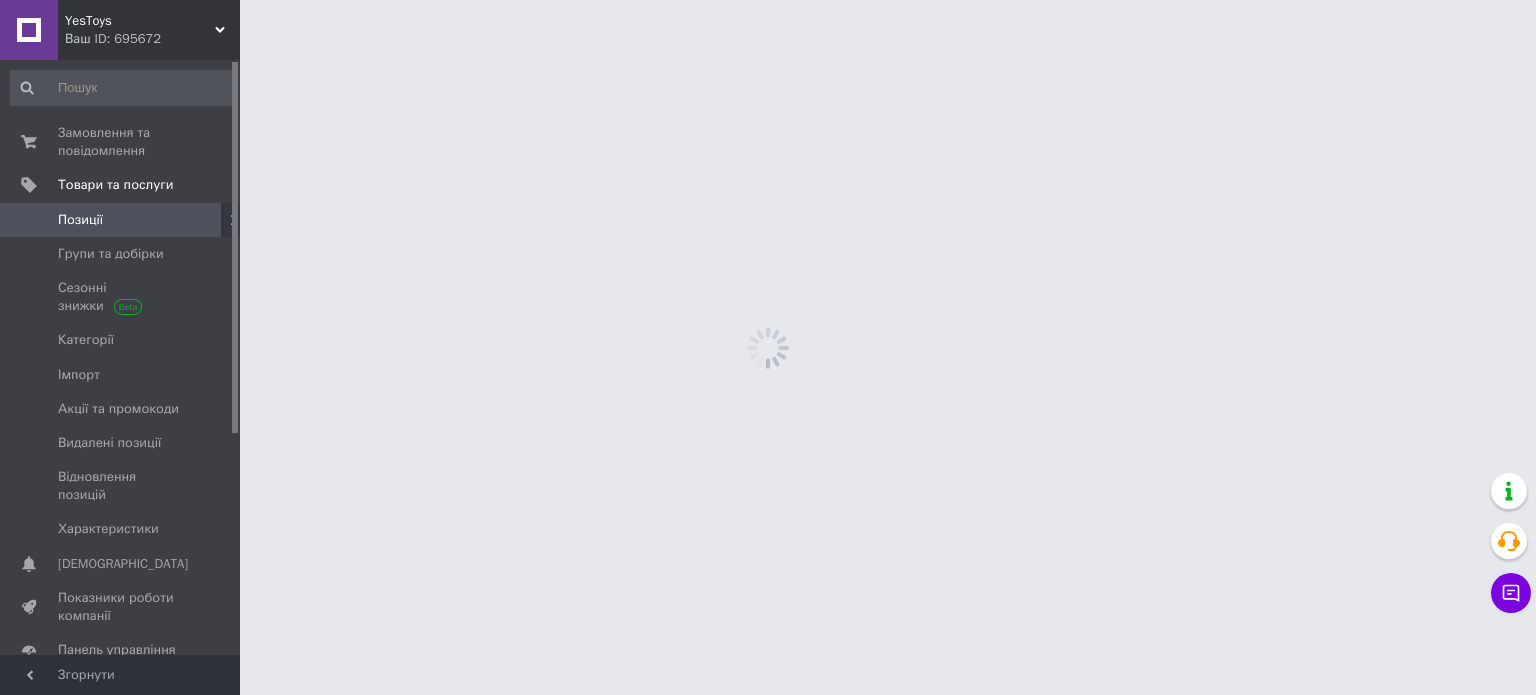 drag, startPoint x: 772, startPoint y: 341, endPoint x: 732, endPoint y: 317, distance: 46.647614 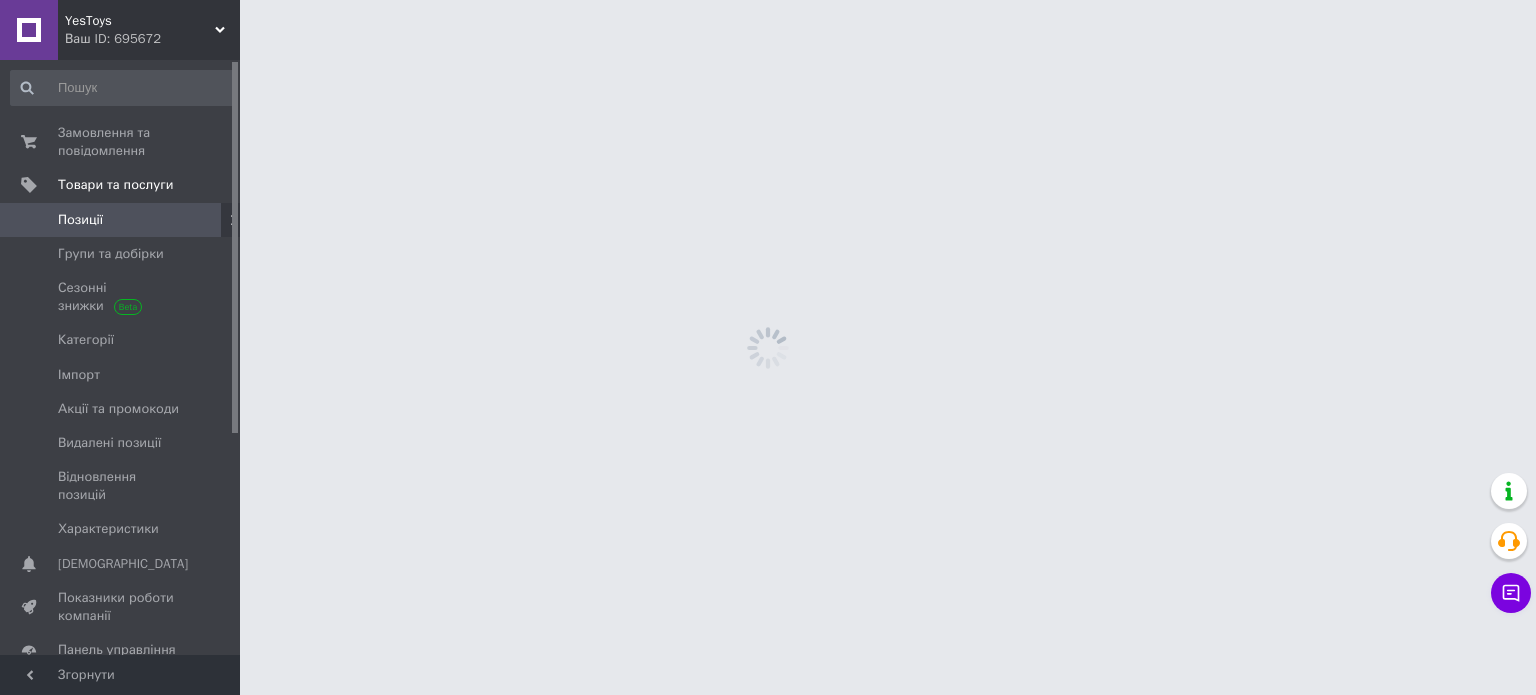 click 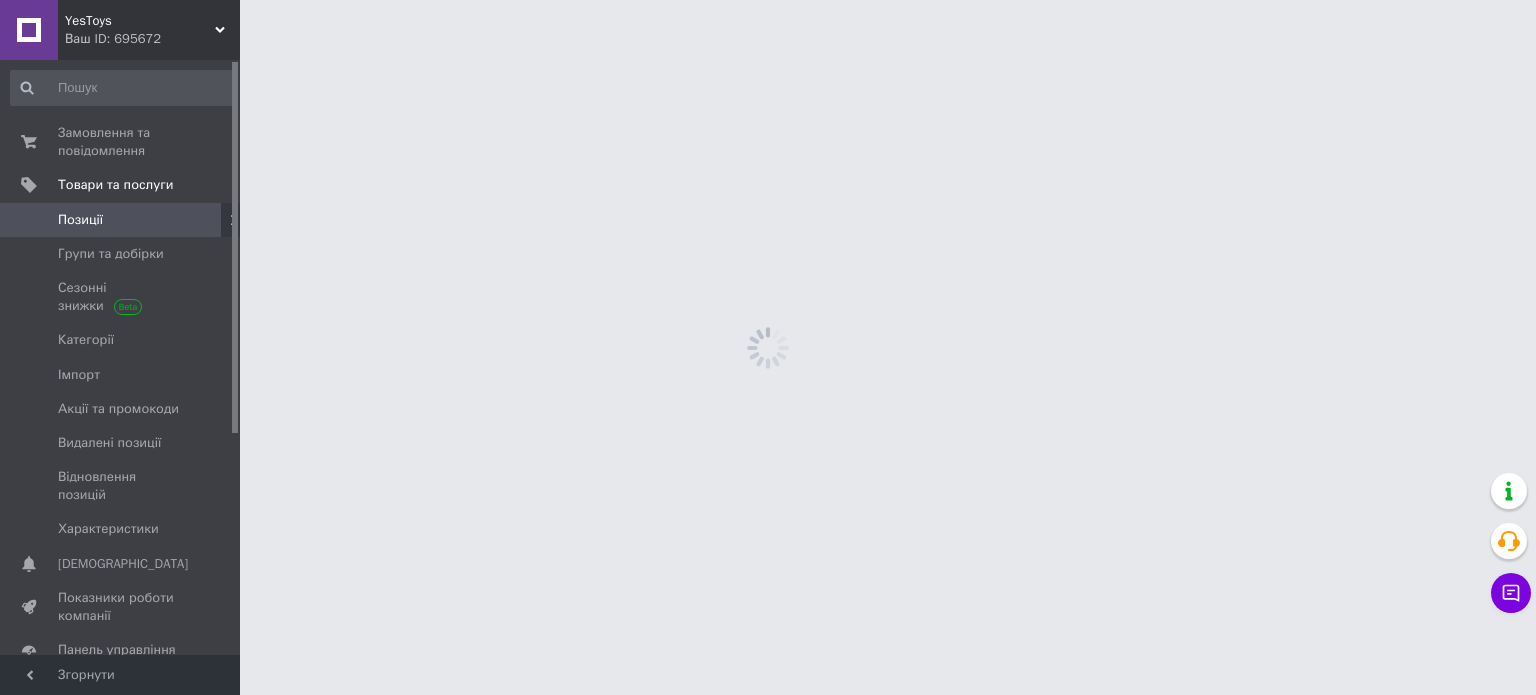 drag, startPoint x: 731, startPoint y: 317, endPoint x: 716, endPoint y: 315, distance: 15.132746 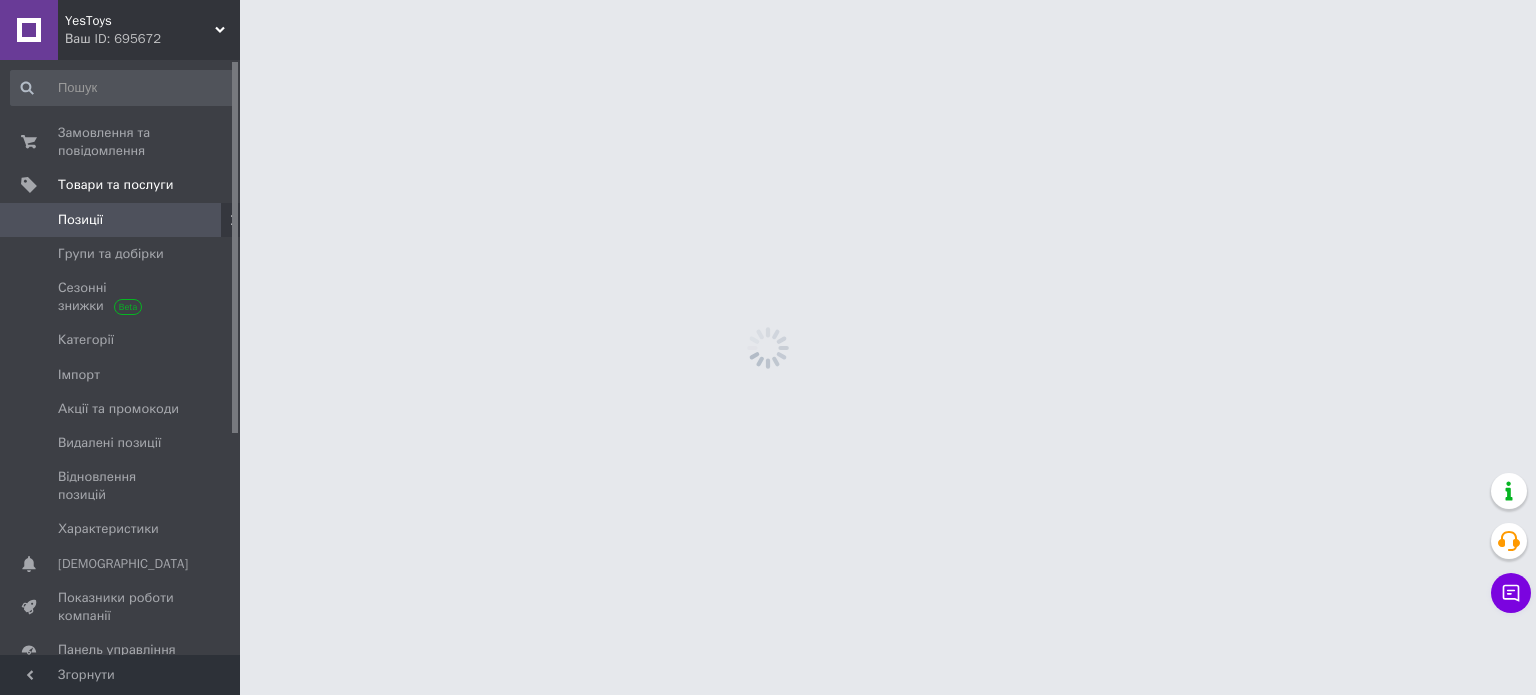 click on "YesToys Ваш ID: 695672 Сайт YesToys Кабінет покупця Перевірити стан системи Сторінка на порталі ToysZone  - територія крутих іграшок [PERSON_NAME] Тельпук Довідка Вийти Замовлення та повідомлення 0 0 Товари та послуги Позиції Групи та добірки Сезонні знижки Категорії Імпорт Акції та промокоди [GEOGRAPHIC_DATA] позиції Відновлення позицій Характеристики Сповіщення 0 0 Показники роботи компанії Панель управління Відгуки Покупці Каталог ProSale Аналітика Інструменти веб-майстра та SEO Управління сайтом Гаманець компанії Маркет Prom топ" at bounding box center [768, 0] 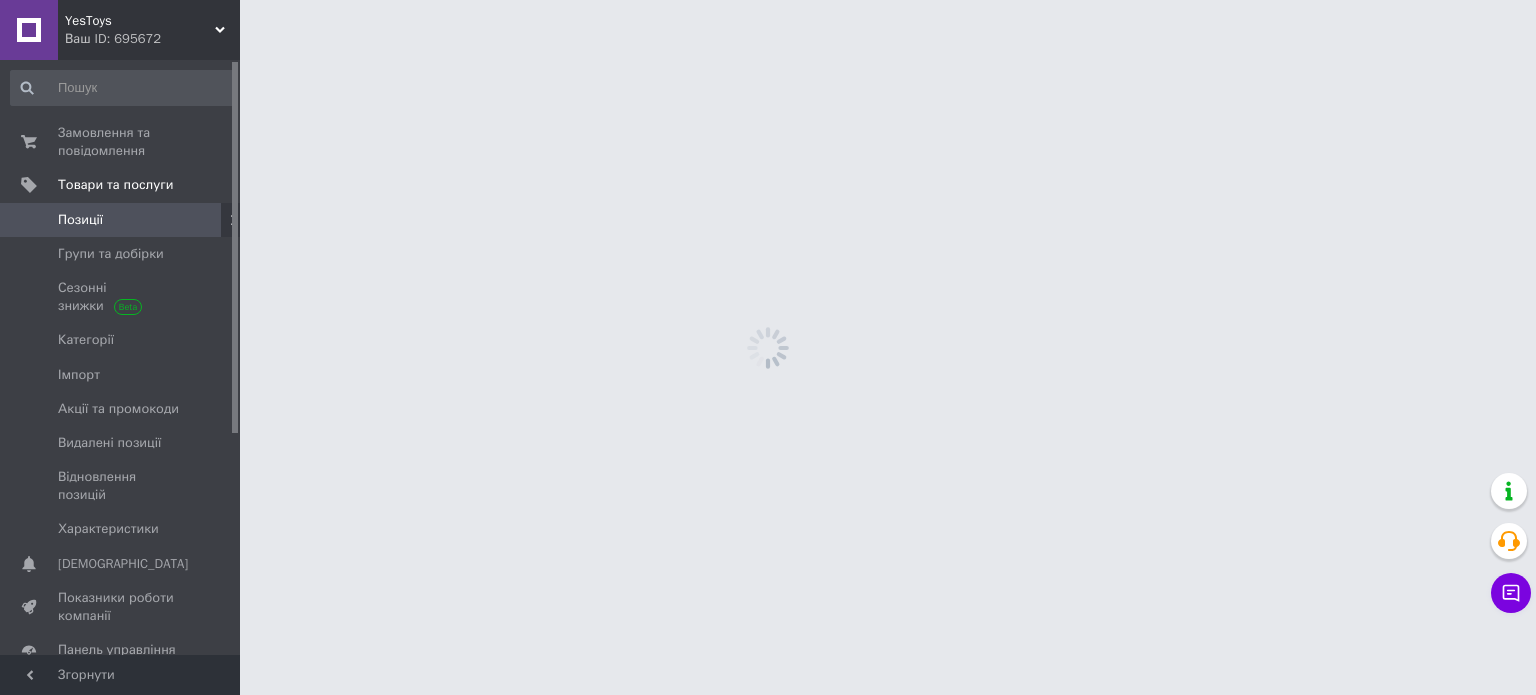 click on "YesToys Ваш ID: 695672 Сайт YesToys Кабінет покупця Перевірити стан системи Сторінка на порталі ToysZone  - територія крутих іграшок [PERSON_NAME] Тельпук Довідка Вийти Замовлення та повідомлення 0 0 Товари та послуги Позиції Групи та добірки Сезонні знижки Категорії Імпорт Акції та промокоди [GEOGRAPHIC_DATA] позиції Відновлення позицій Характеристики Сповіщення 0 0 Показники роботи компанії Панель управління Відгуки Покупці Каталог ProSale Аналітика Інструменти веб-майстра та SEO Управління сайтом Гаманець компанії Маркет Prom топ" at bounding box center (768, 0) 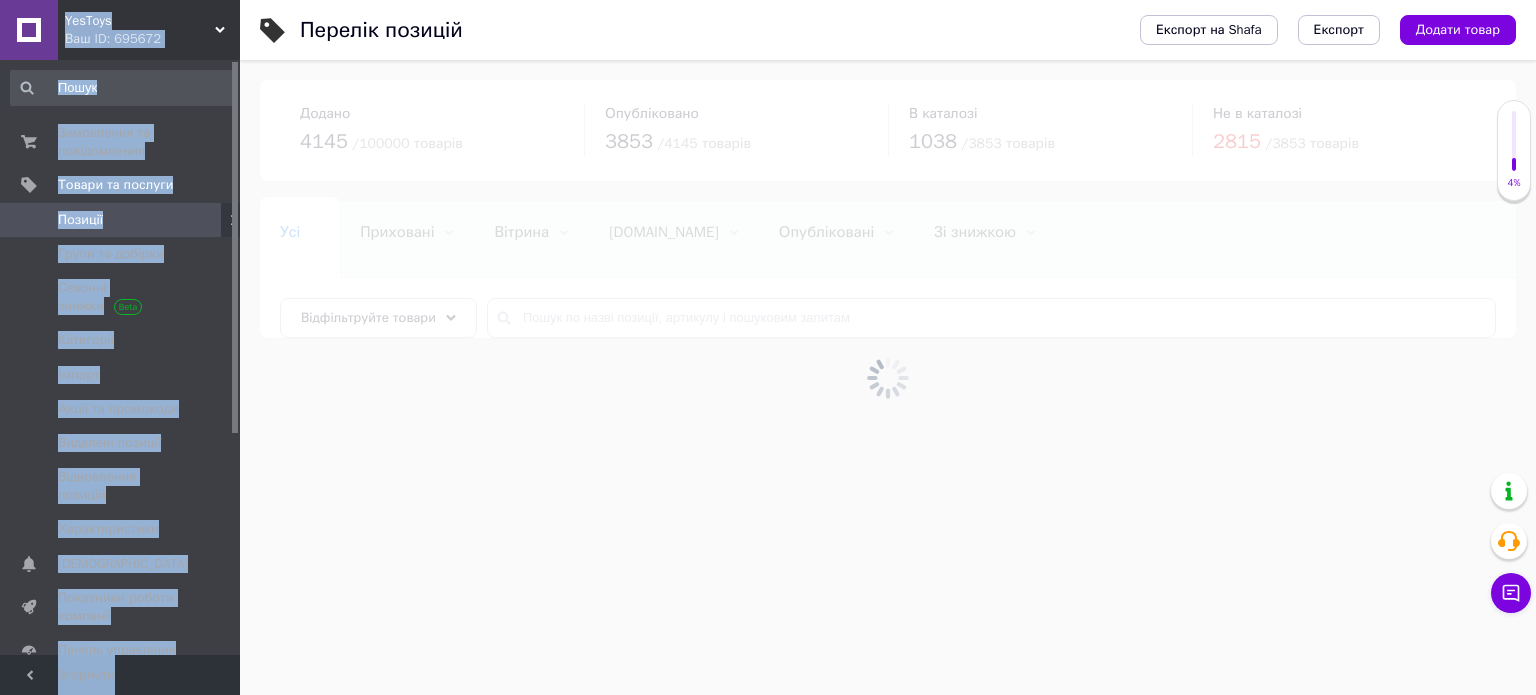 click at bounding box center [888, 377] 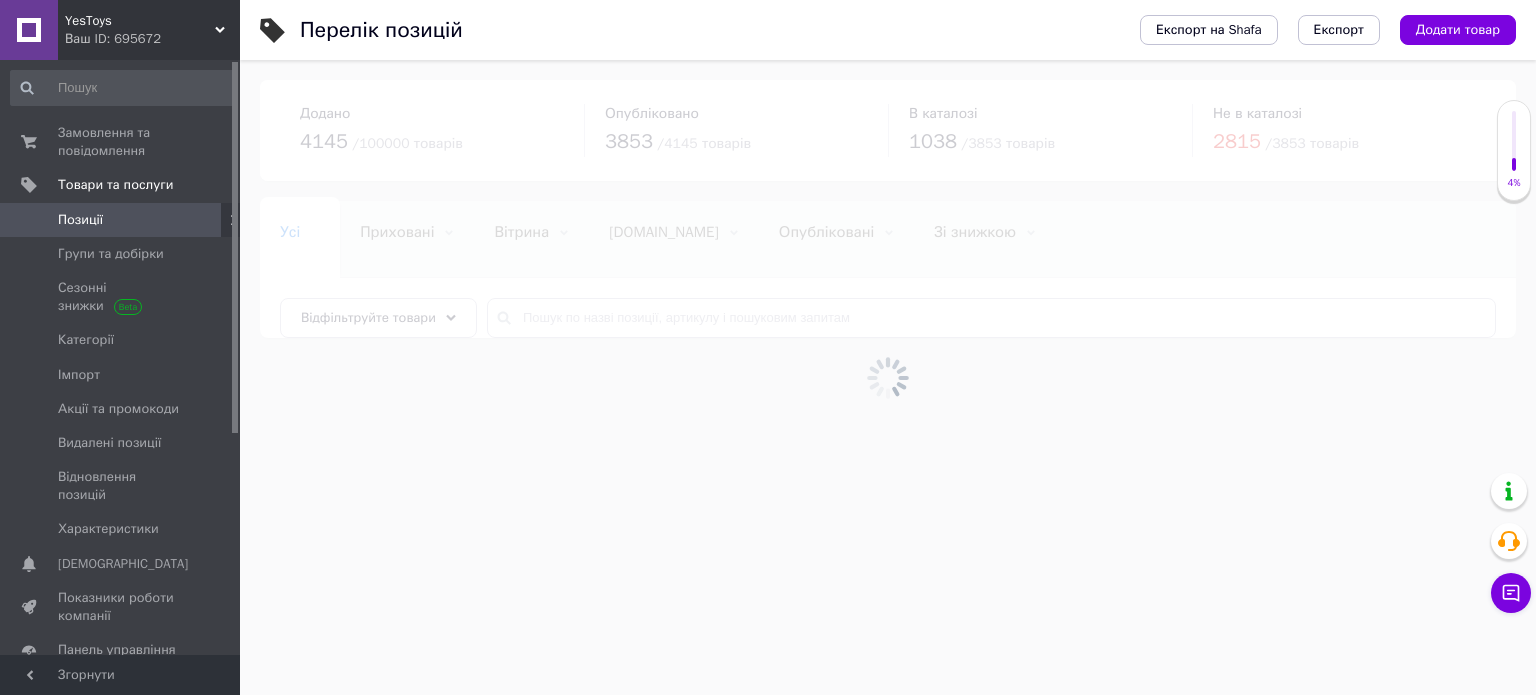 click at bounding box center [888, 377] 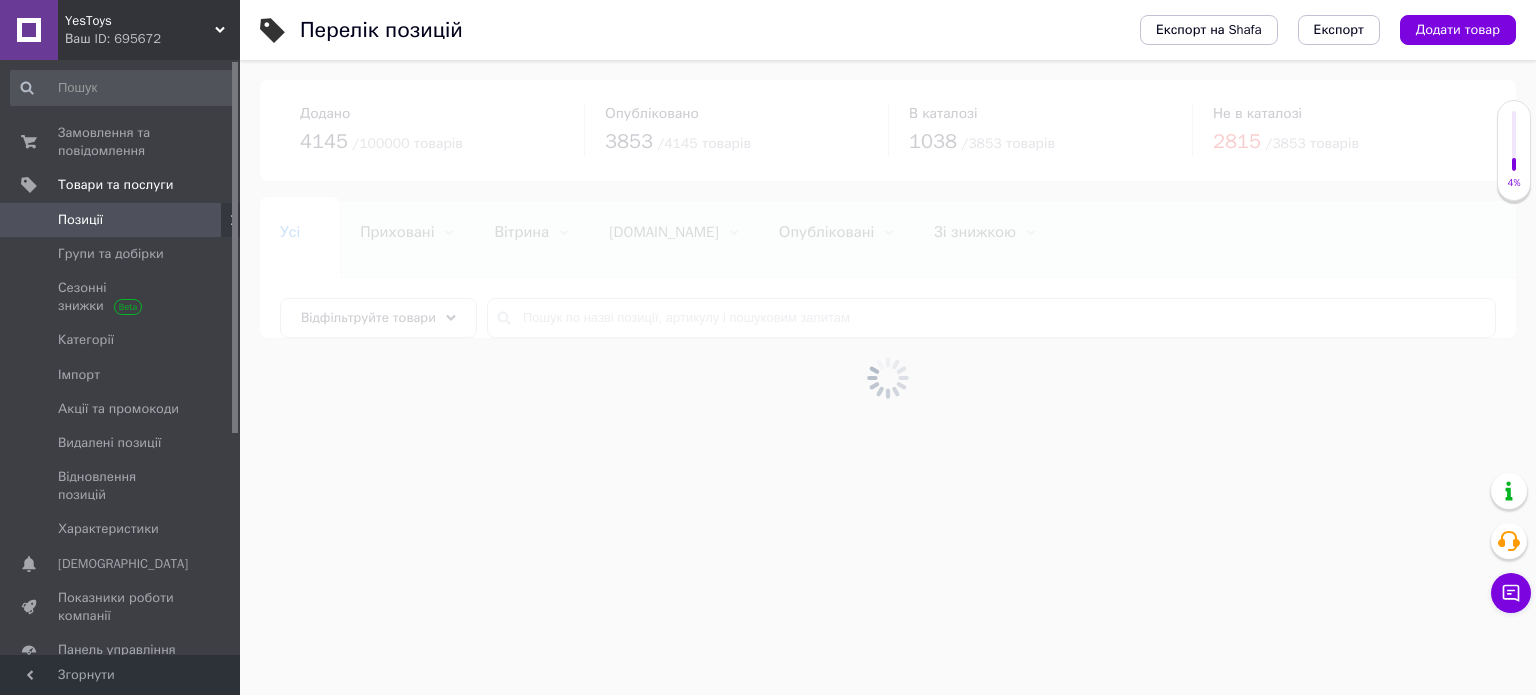 click at bounding box center (888, 377) 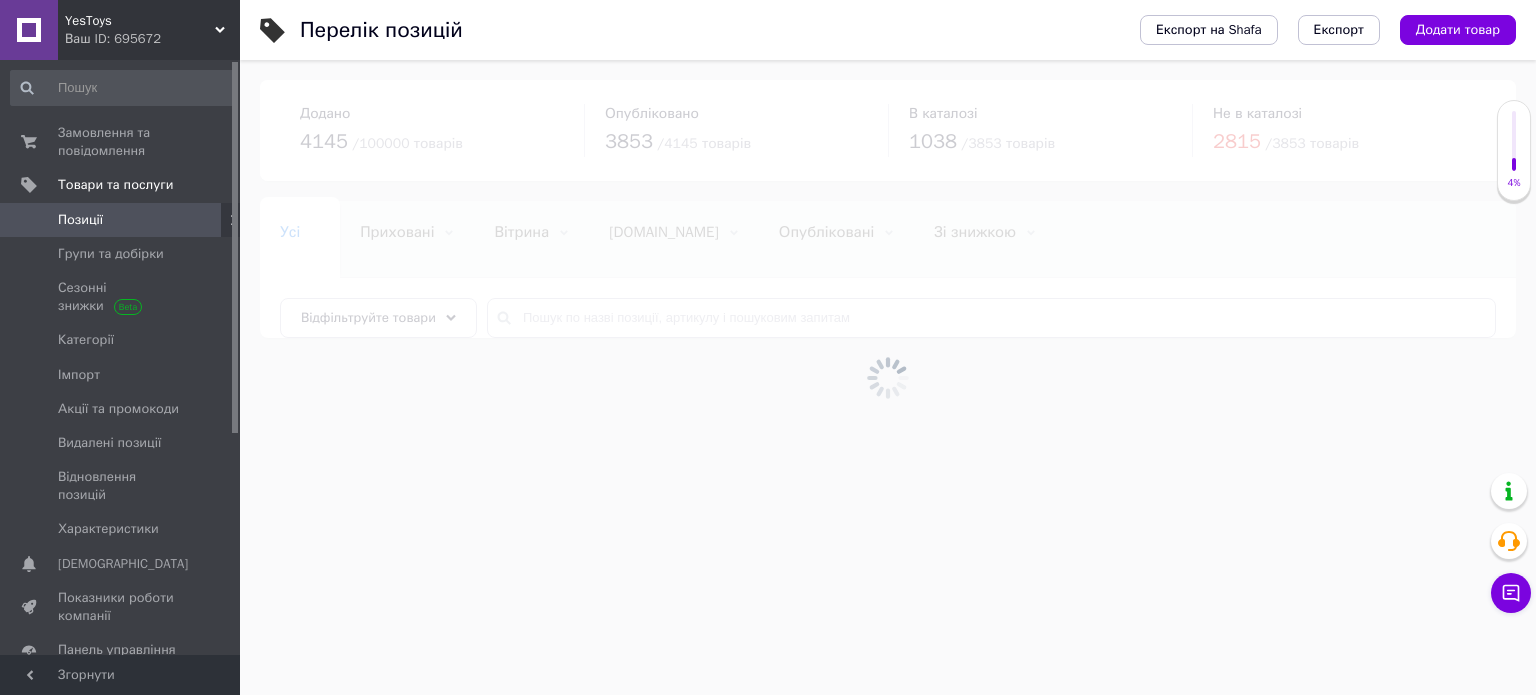 click at bounding box center (888, 377) 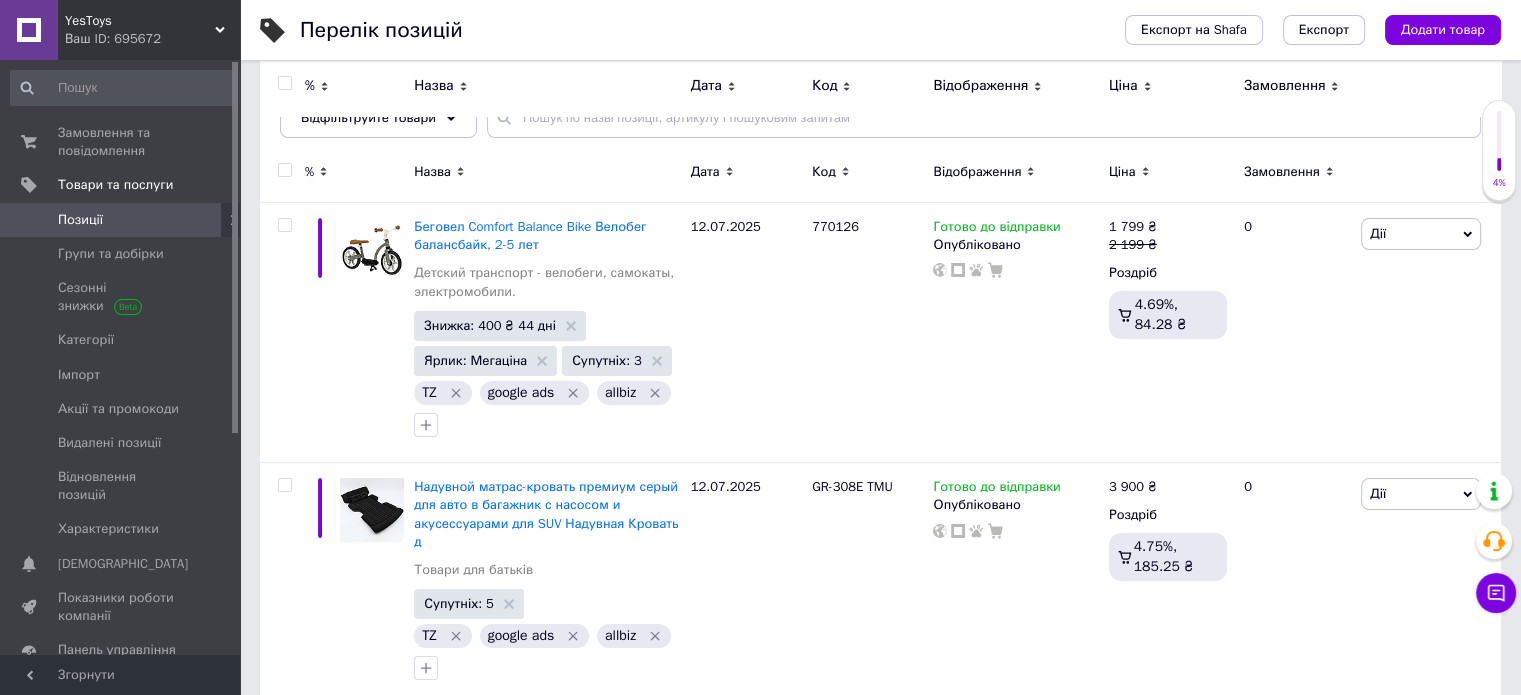 click on "Назва" at bounding box center [547, 88] 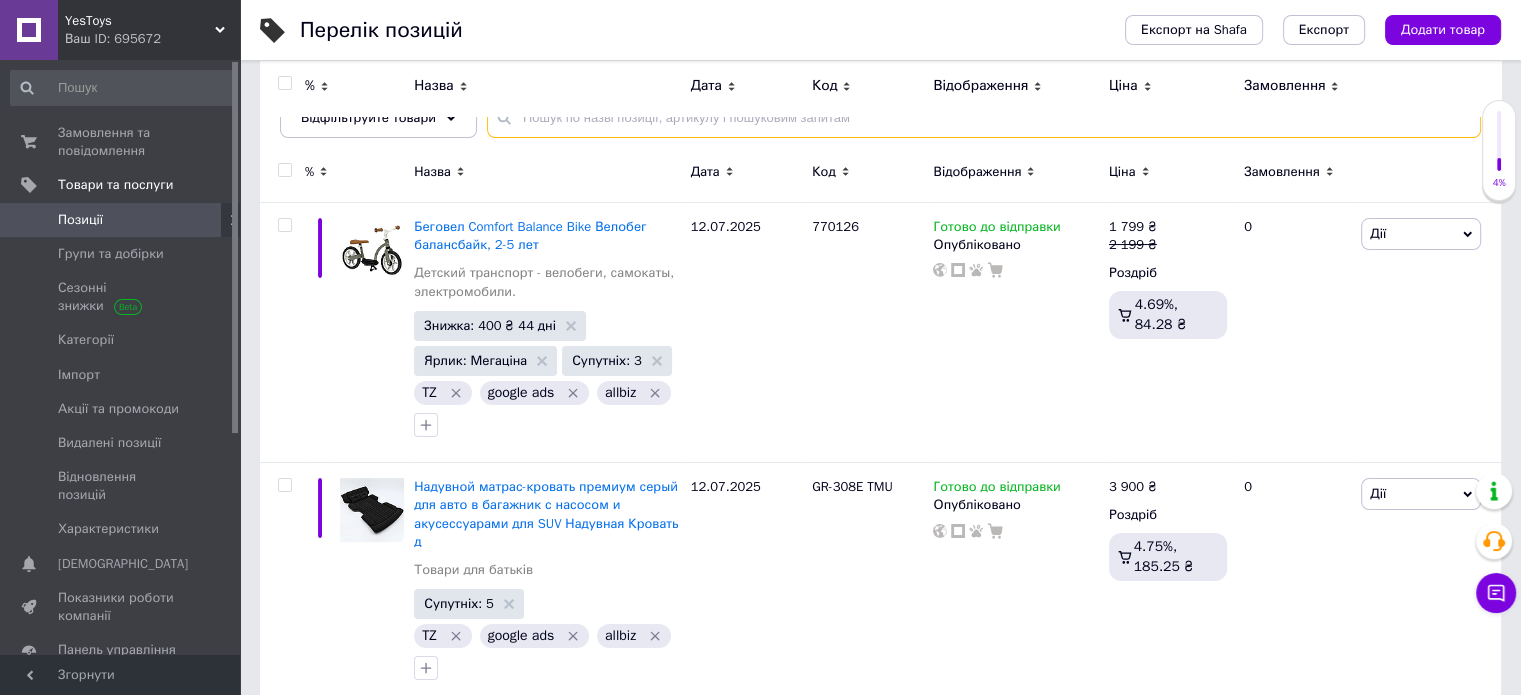 click at bounding box center (984, 118) 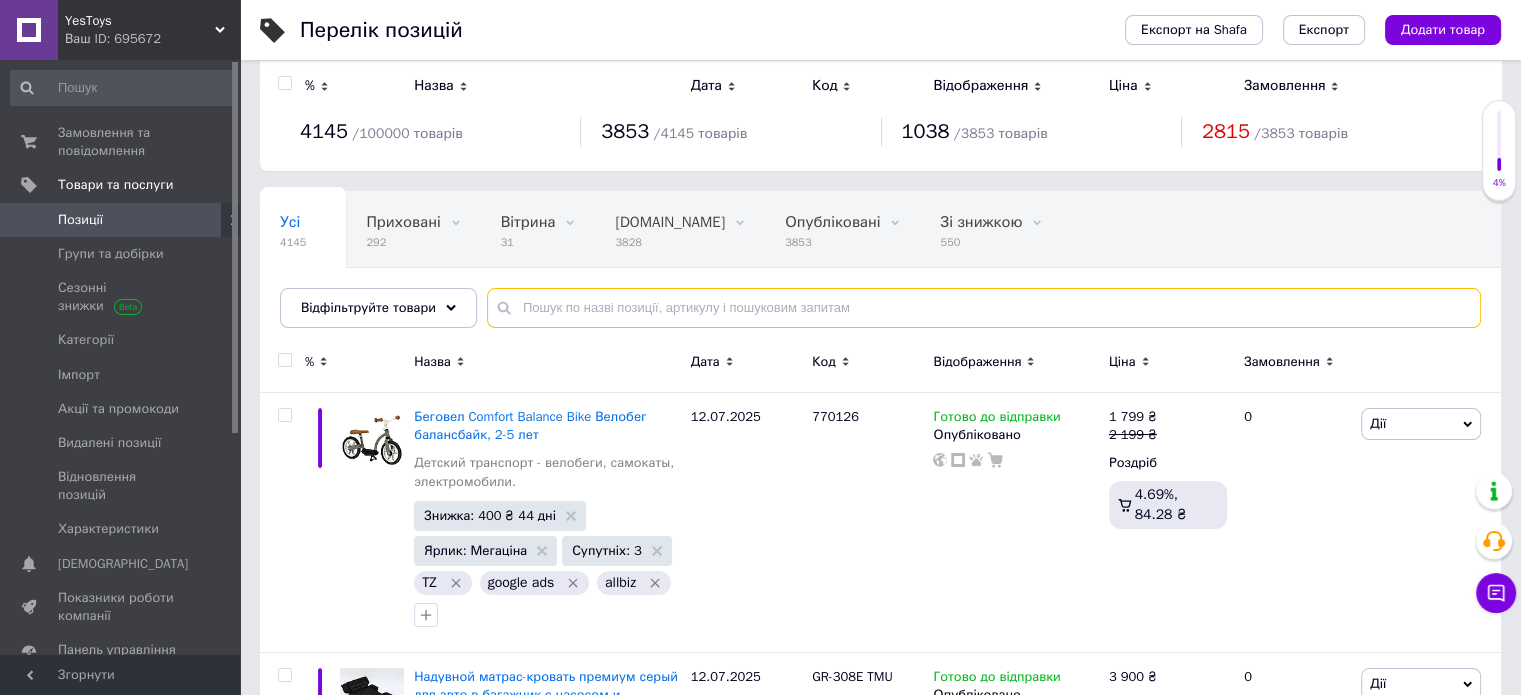 scroll, scrollTop: 0, scrollLeft: 0, axis: both 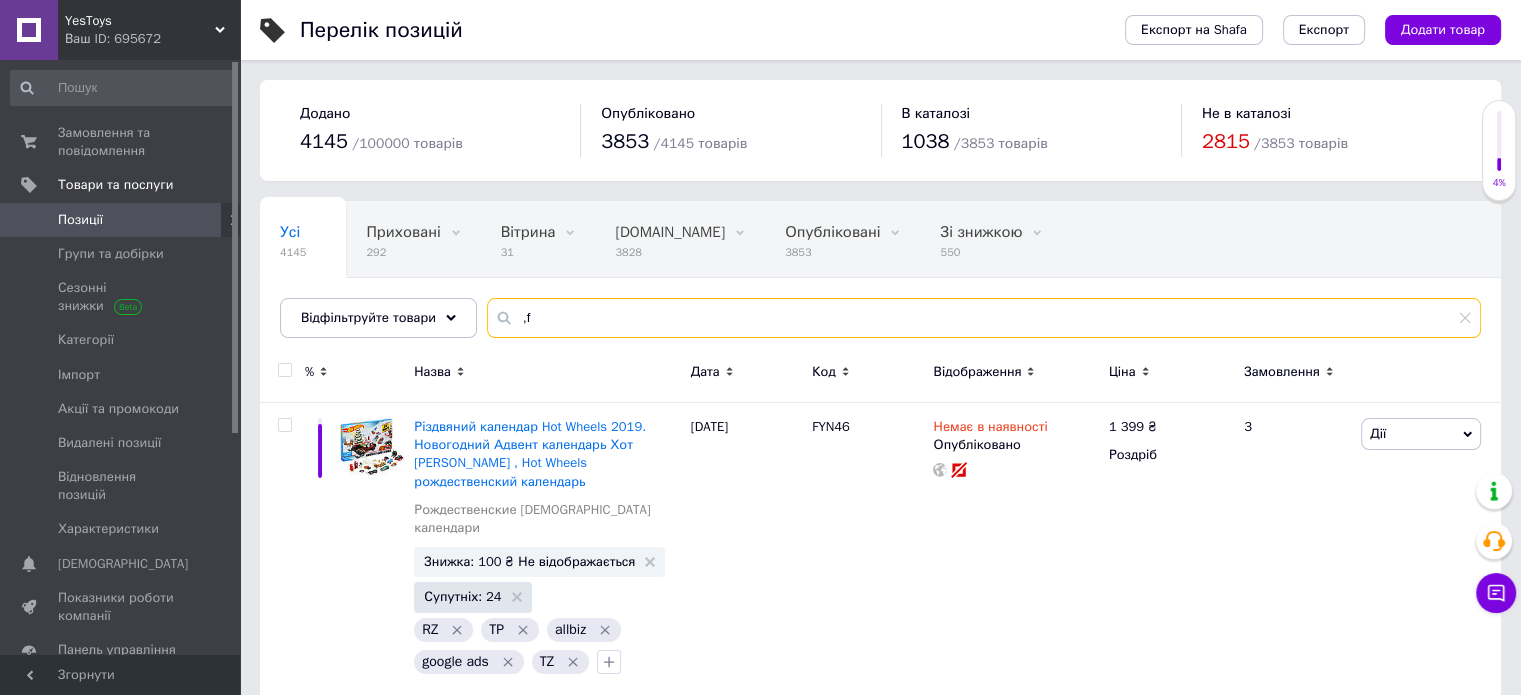 type on "," 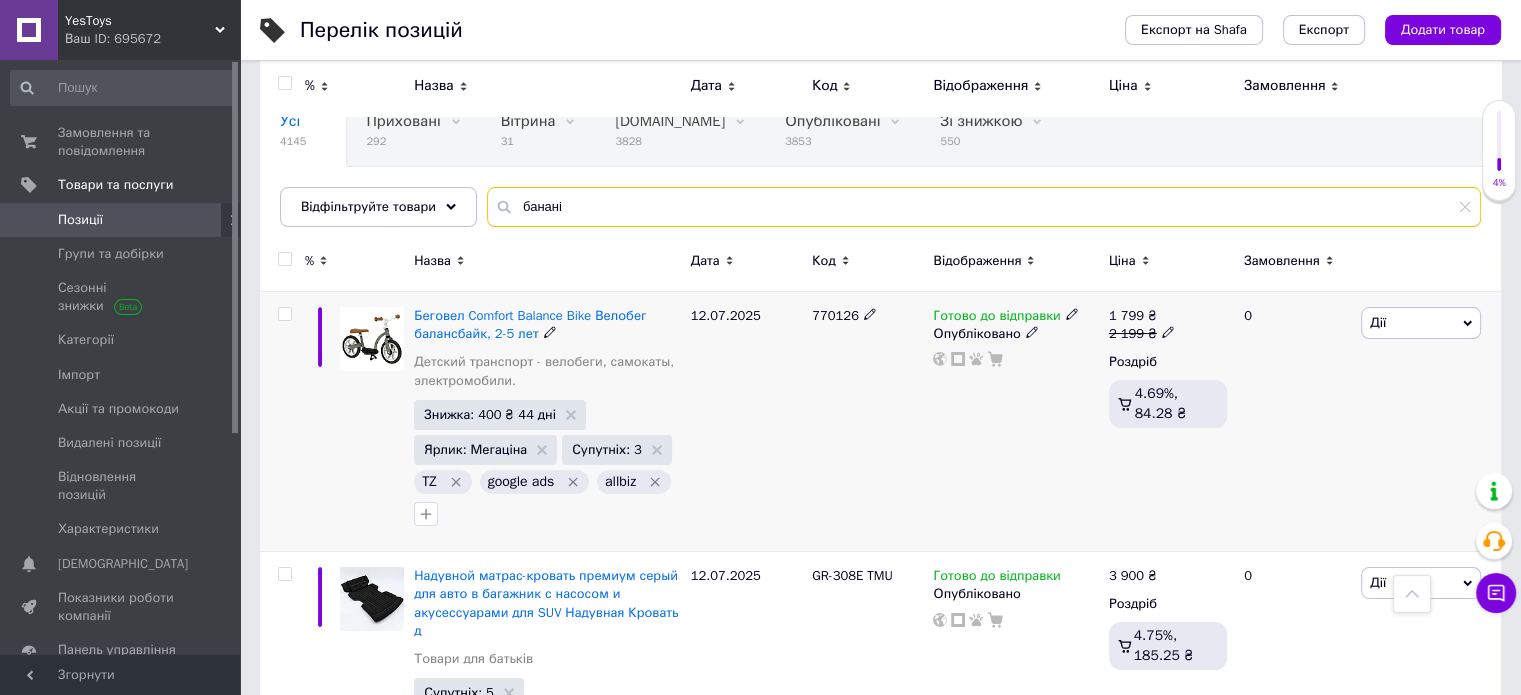 scroll, scrollTop: 100, scrollLeft: 0, axis: vertical 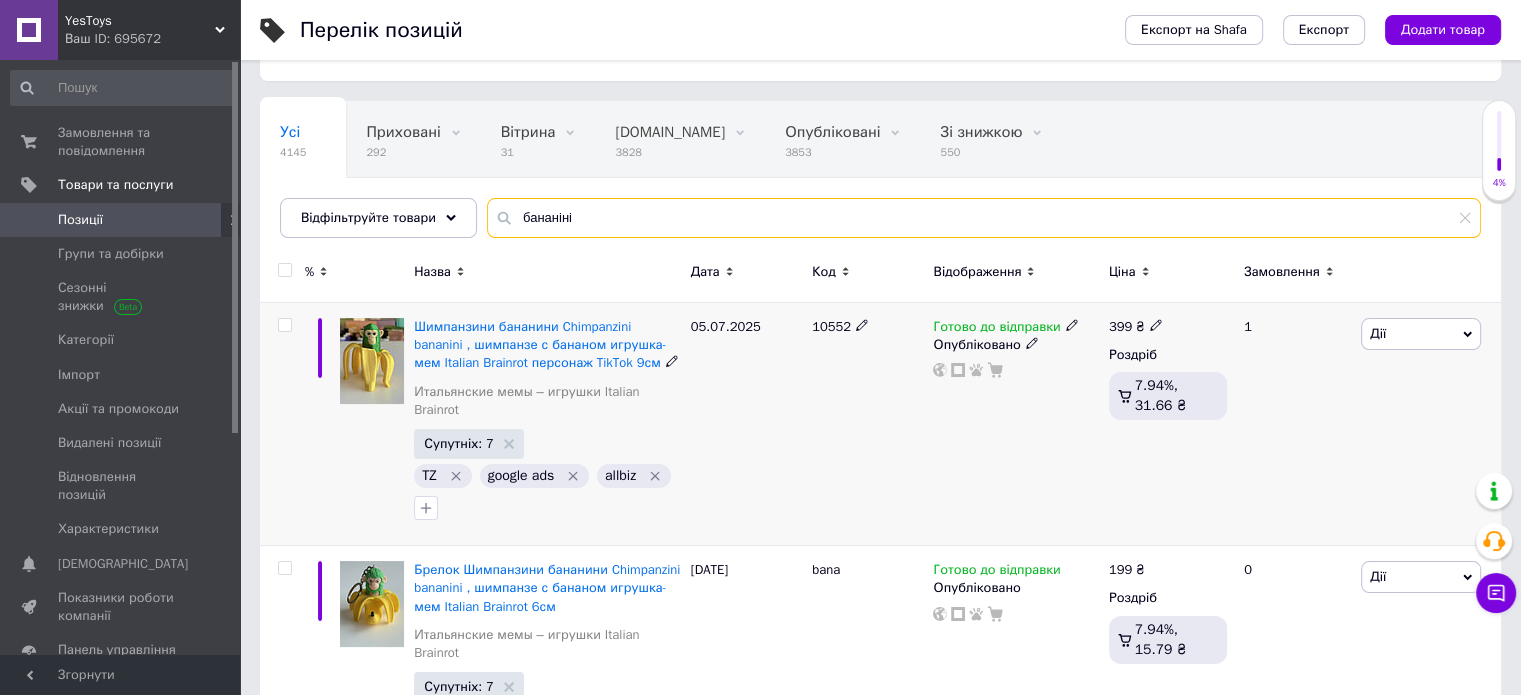 type on "бананіні" 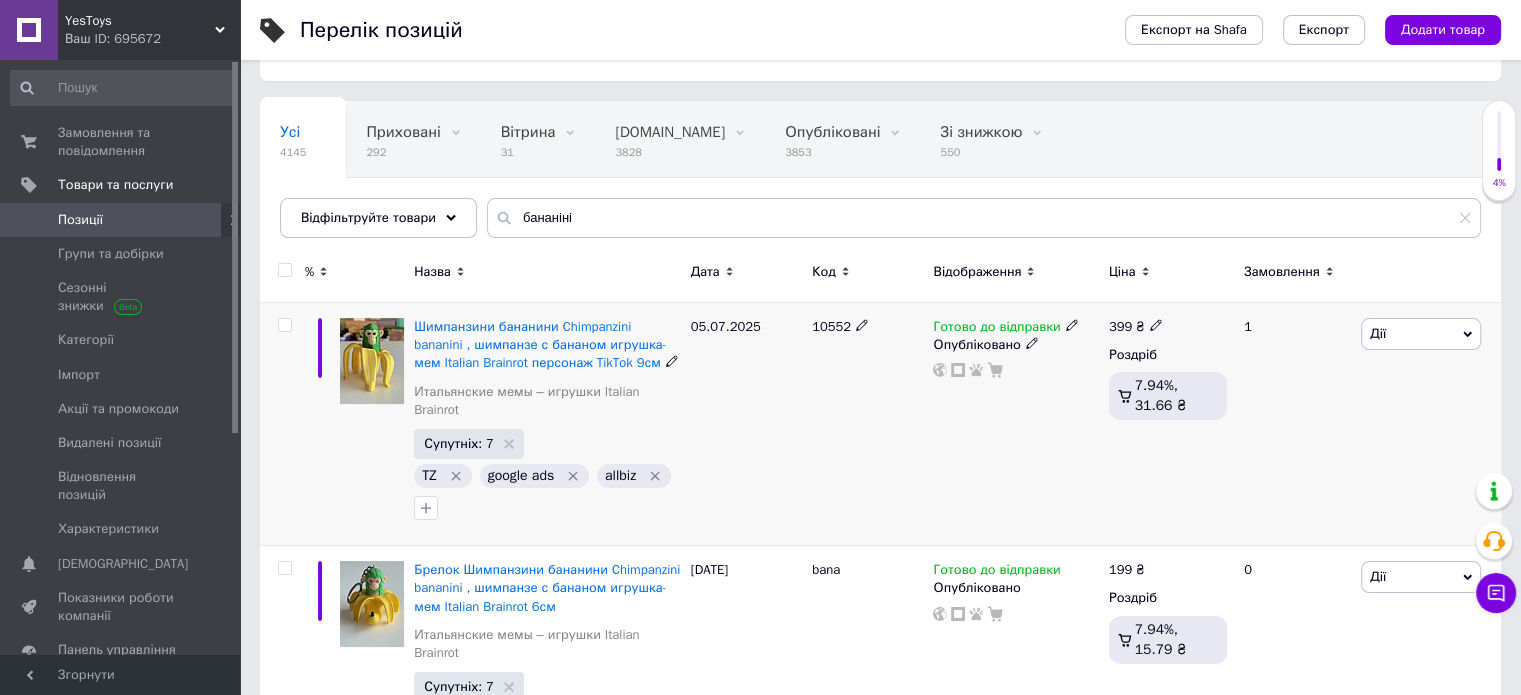 click on "Дії" at bounding box center [1421, 334] 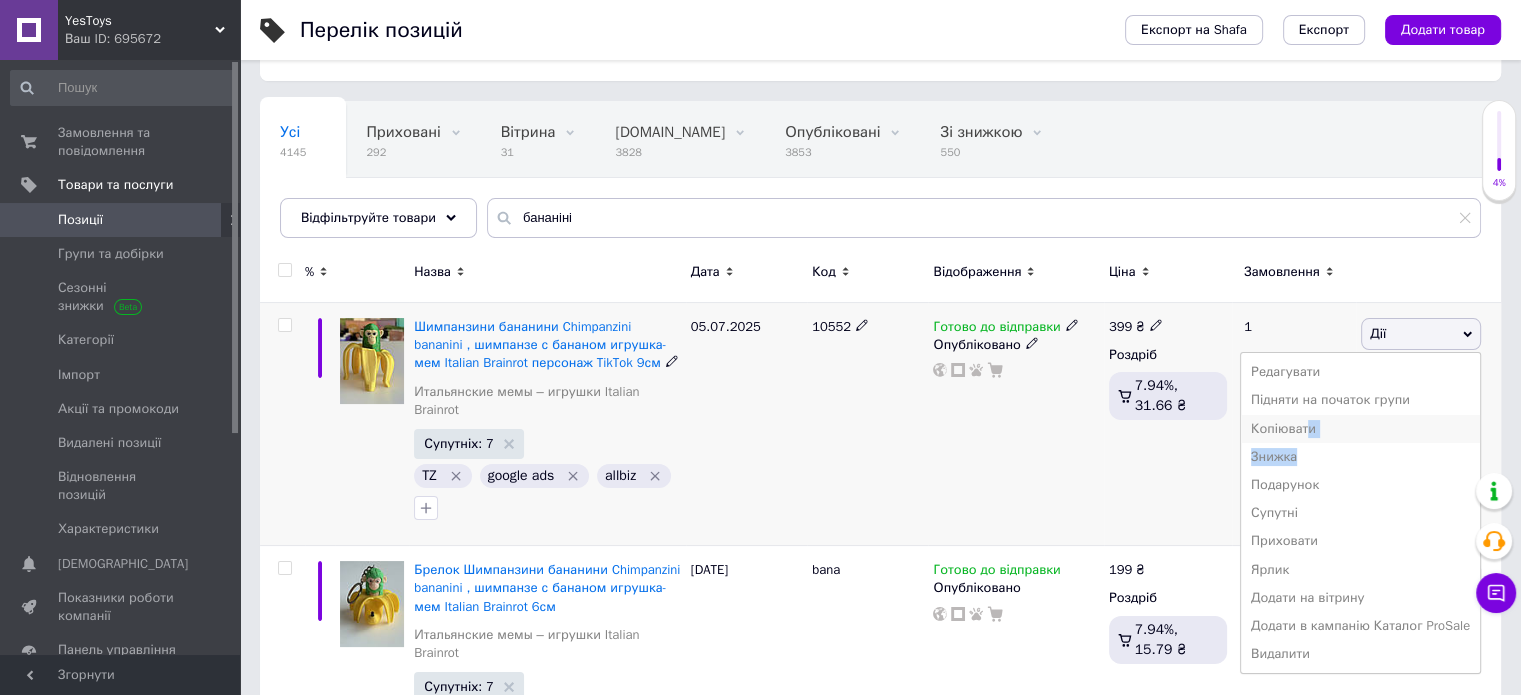 drag, startPoint x: 1316, startPoint y: 455, endPoint x: 1313, endPoint y: 431, distance: 24.186773 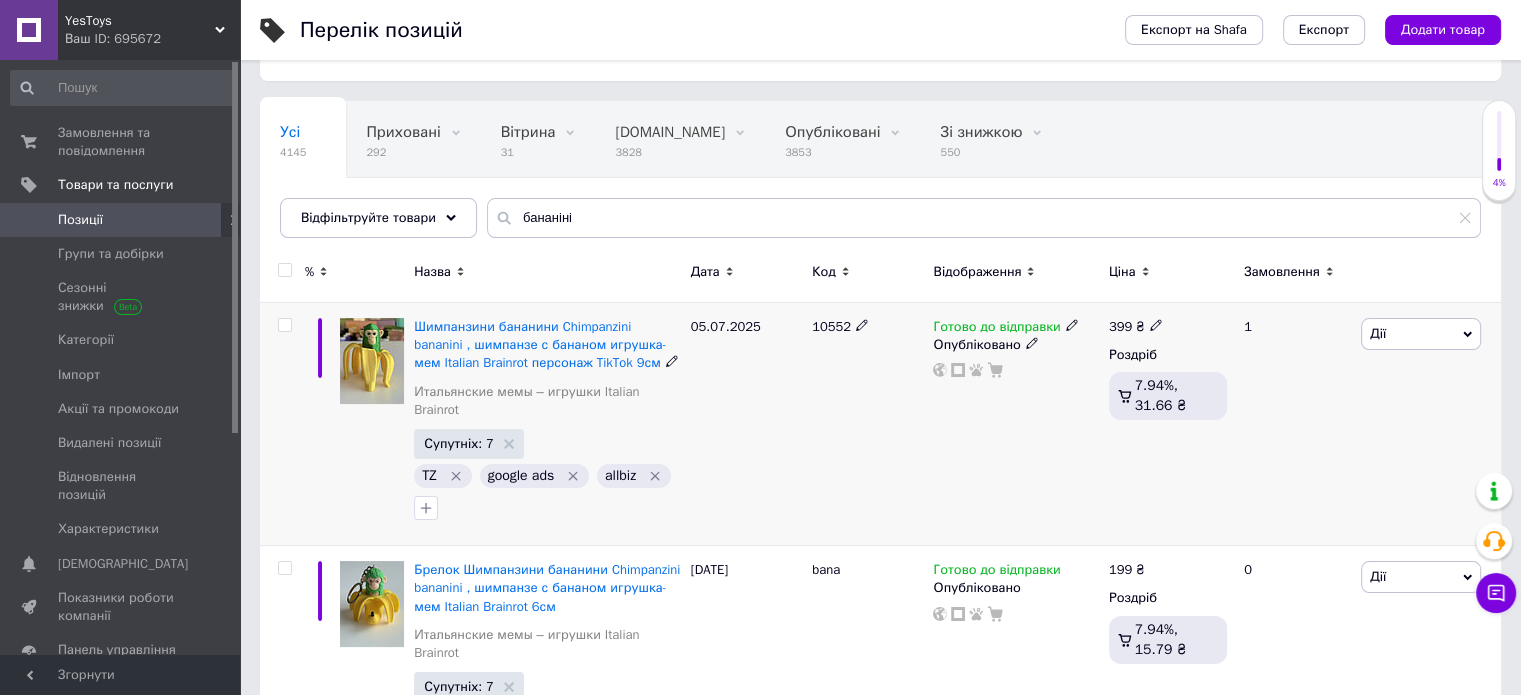 click on "Дії" at bounding box center (1421, 334) 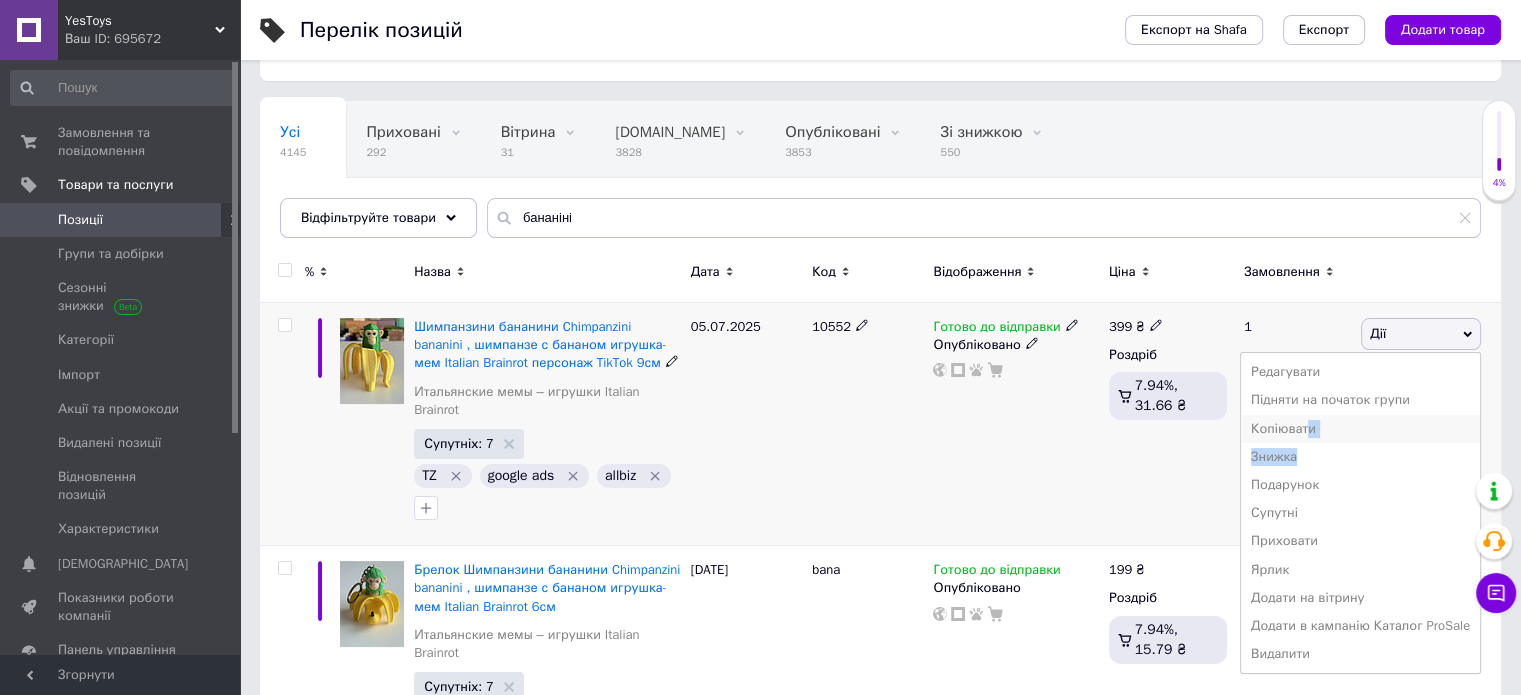 click on "Копіювати" at bounding box center [1360, 429] 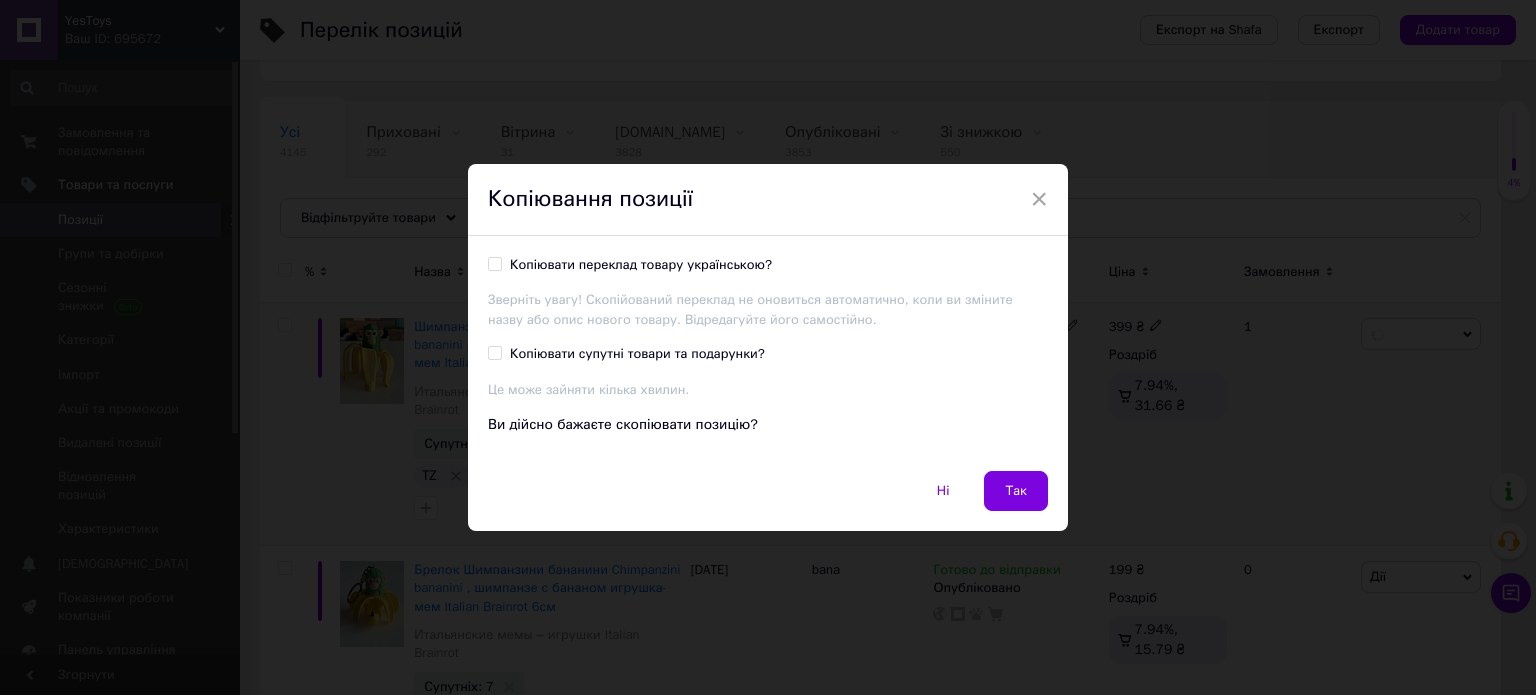click on "Копіювати переклад товару українською?" at bounding box center (641, 265) 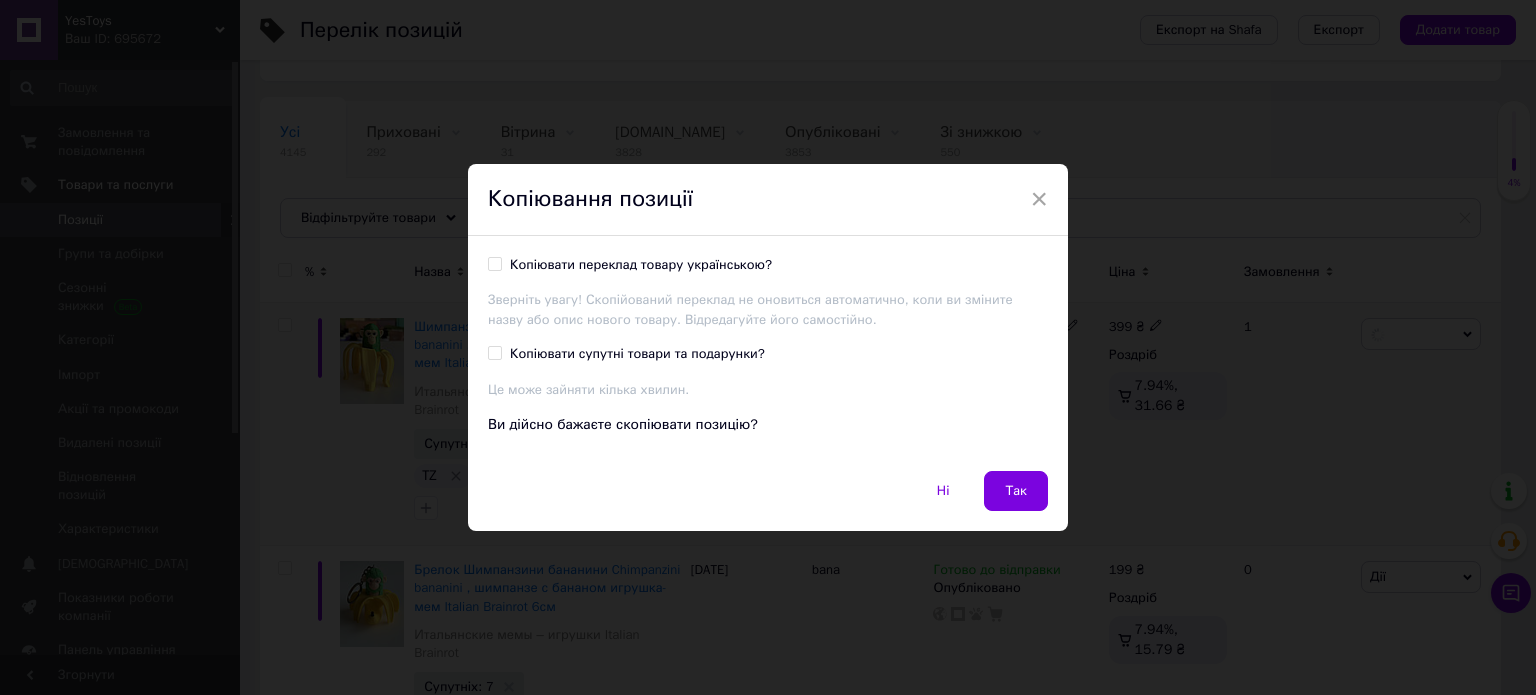 click on "Копіювати переклад товару українською?" at bounding box center (494, 263) 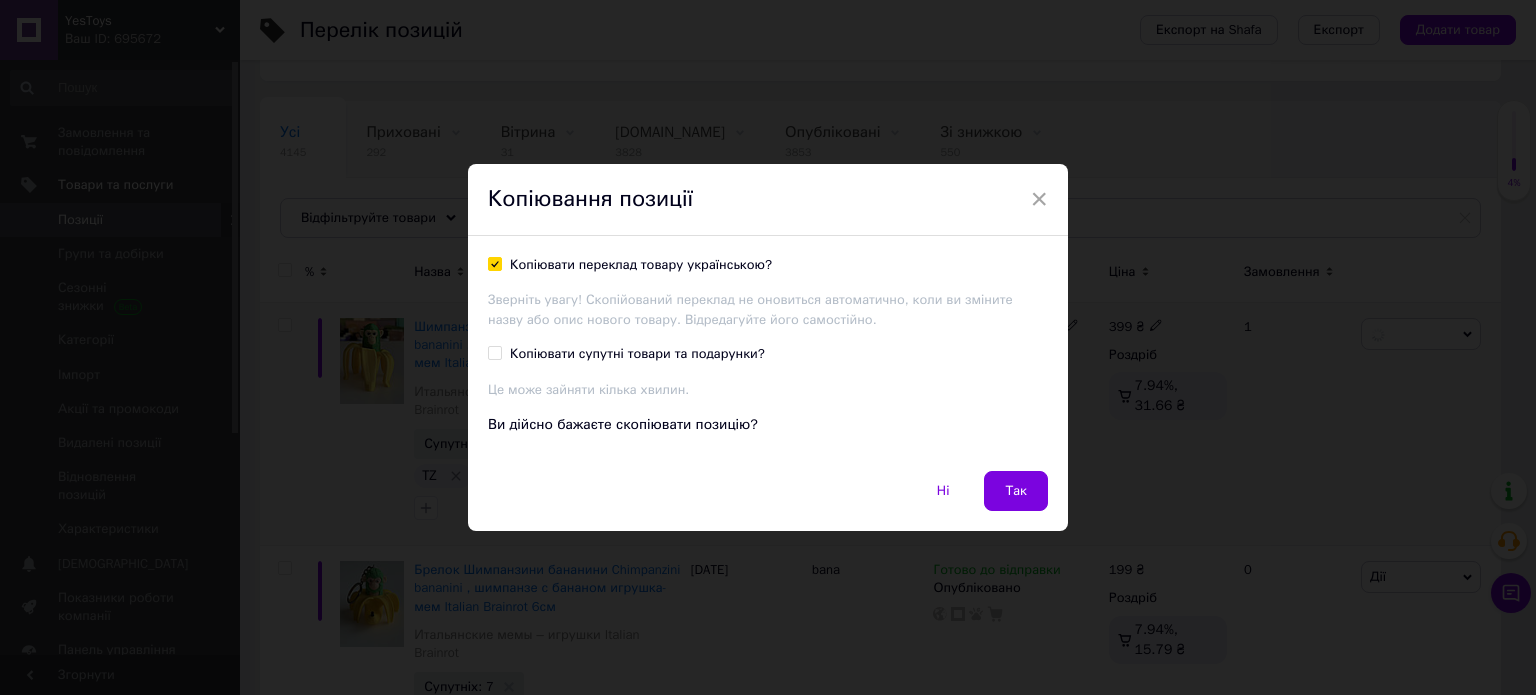 checkbox on "true" 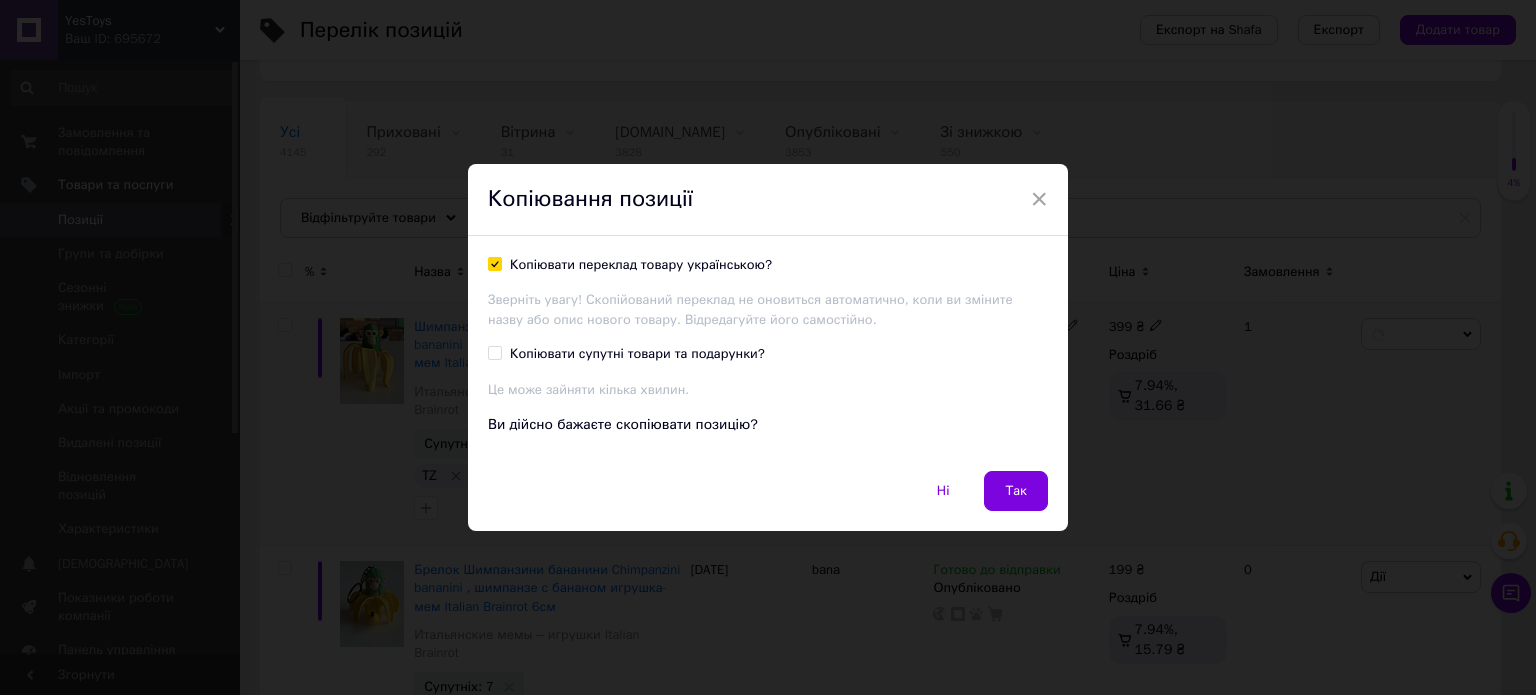 click on "Копіювати супутні товари та подарунки?" at bounding box center (637, 354) 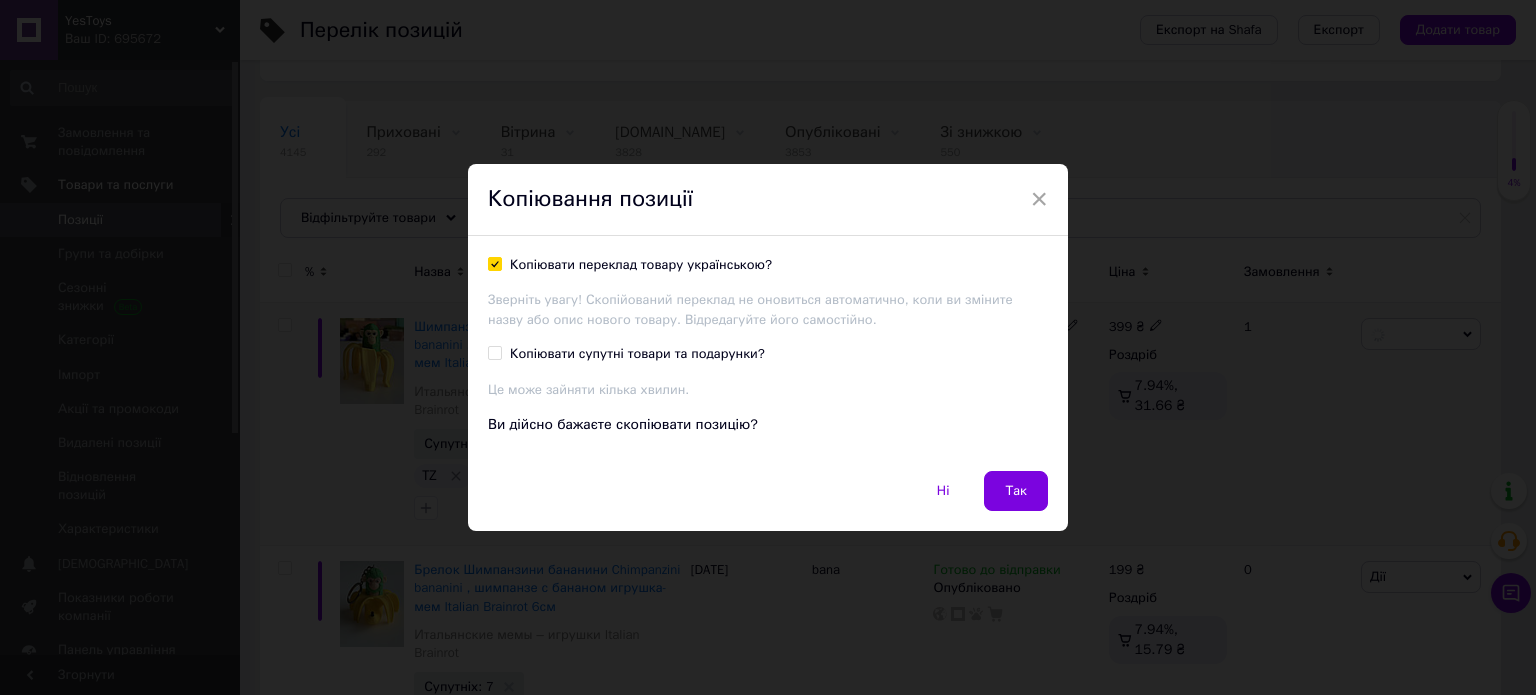 click on "Копіювати супутні товари та подарунки?" at bounding box center (494, 352) 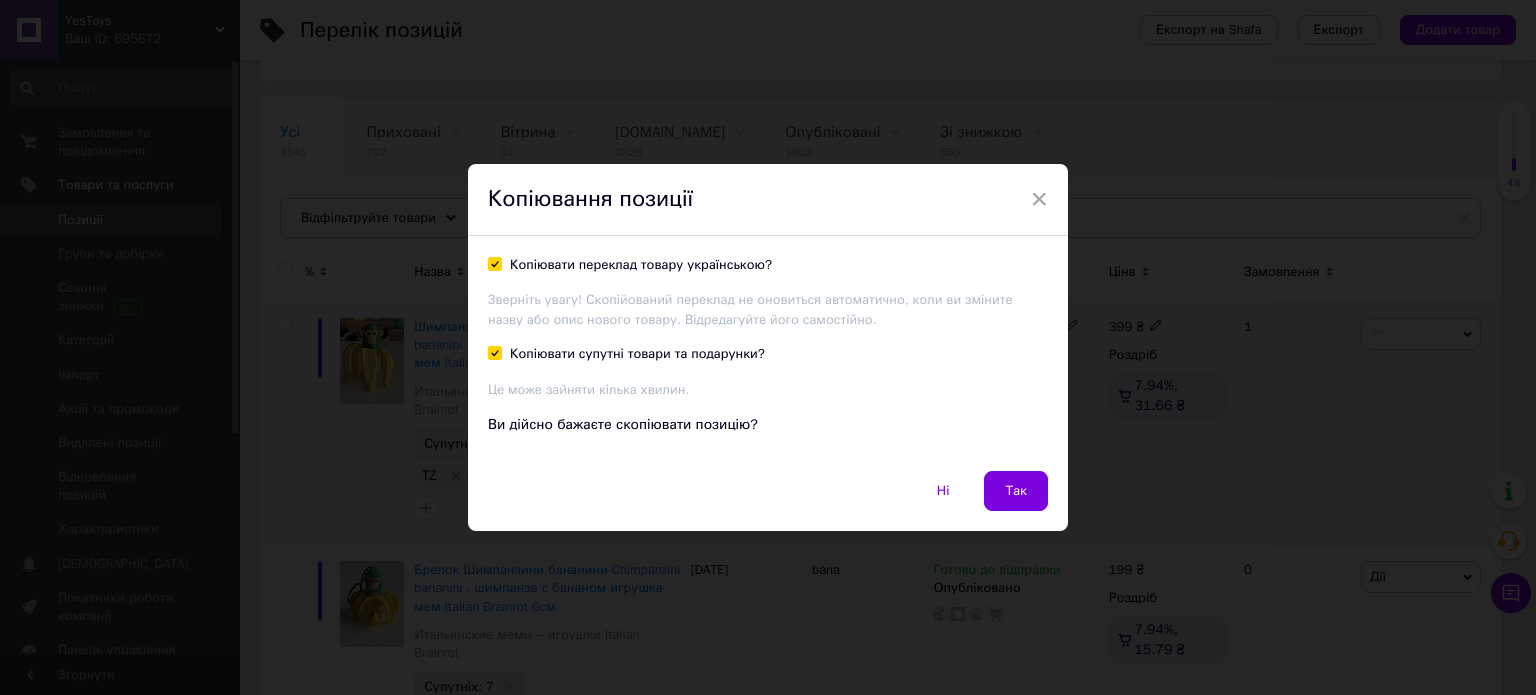 checkbox on "true" 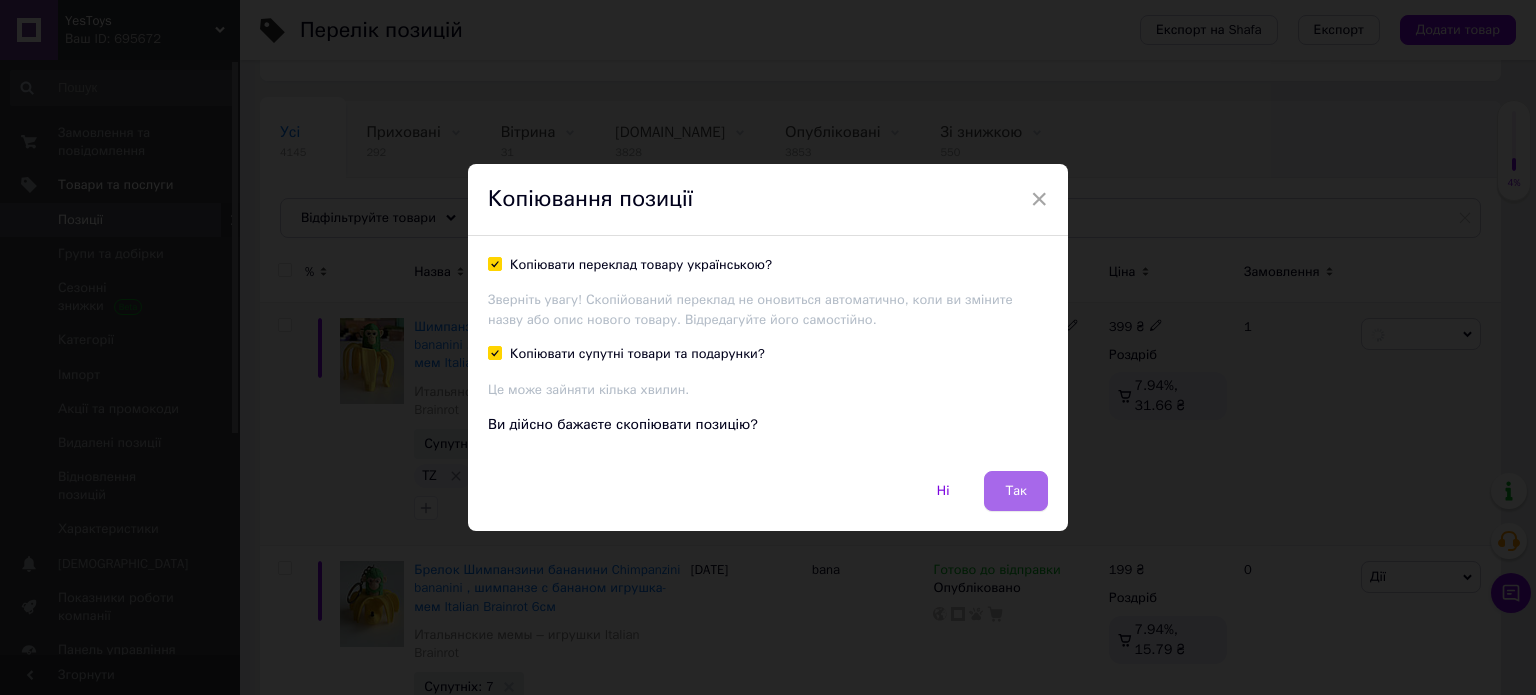 click on "Так" at bounding box center [1016, 491] 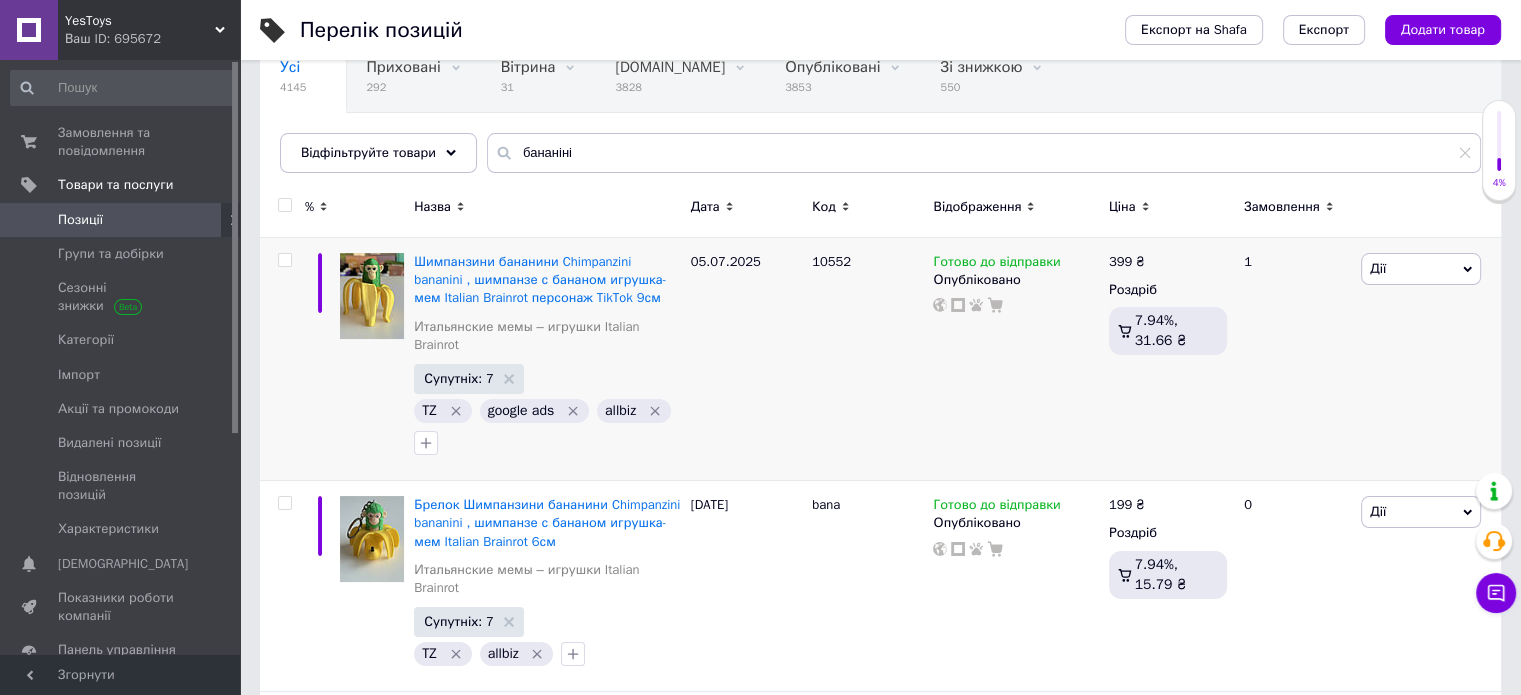 scroll, scrollTop: 200, scrollLeft: 0, axis: vertical 